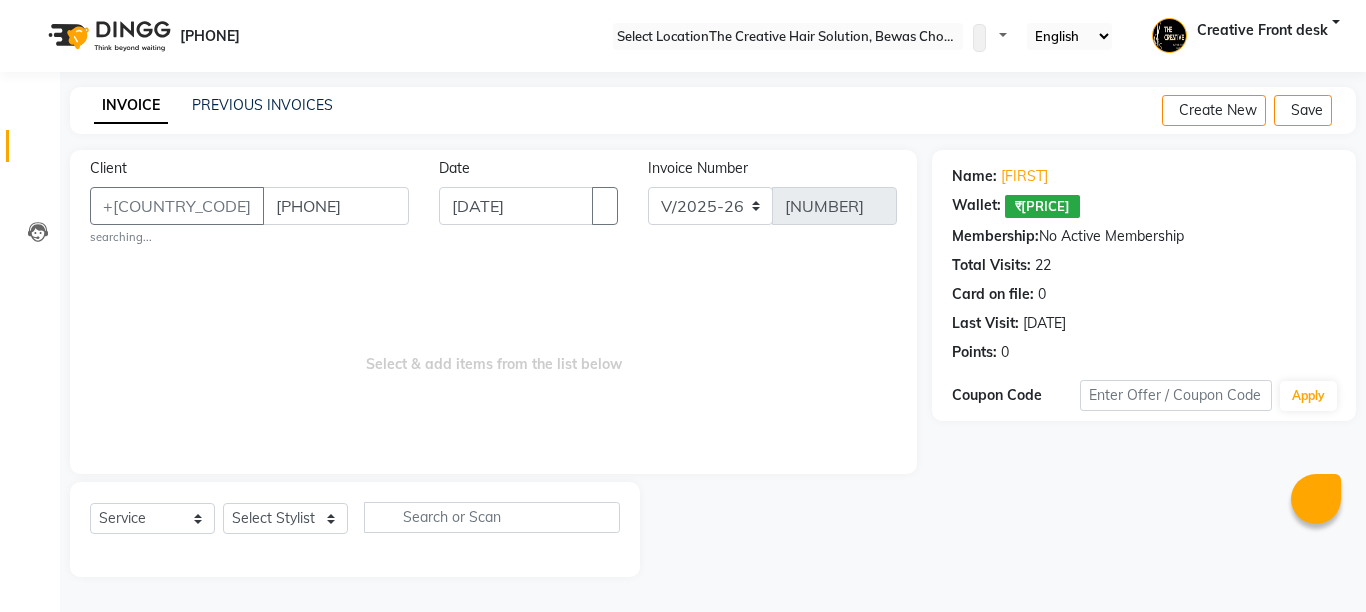scroll, scrollTop: 0, scrollLeft: 0, axis: both 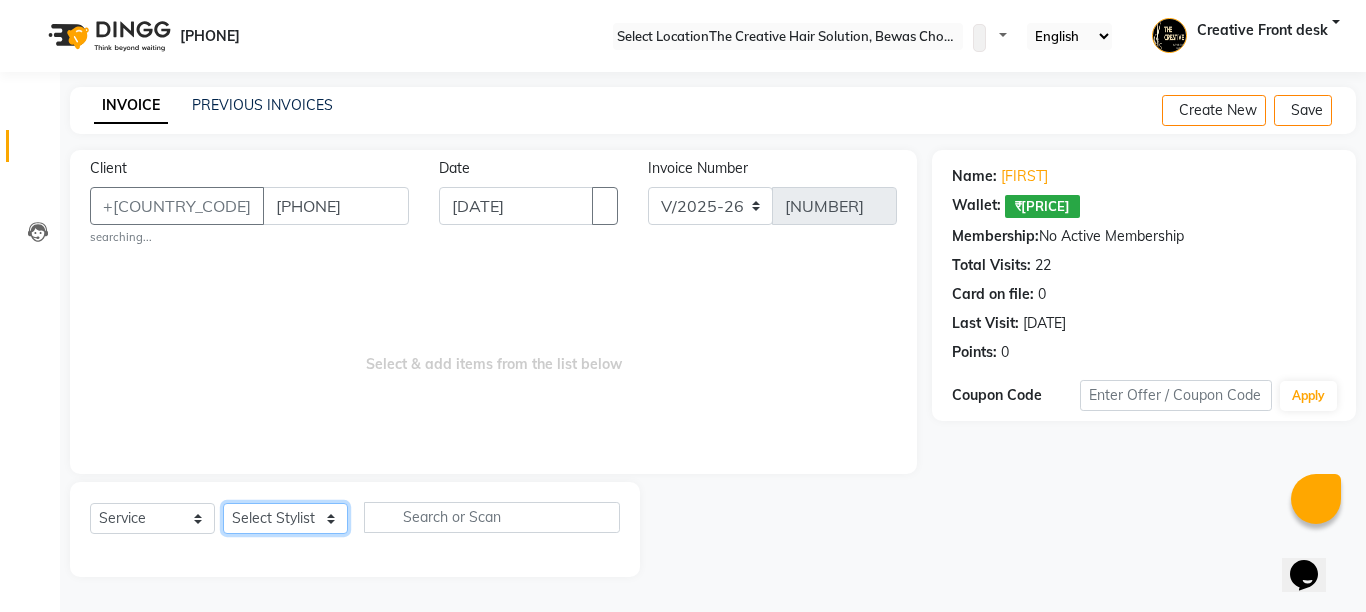 click on "Select Stylist [FIRST] Creative Front desk [FIRST] [FIRST] [FIRST] [FIRST] [FIRST] [FIRST] [FIRST] [FIRST] [FIRST] [FIRST] [FIRST] [FIRST] [FIRST] [FIRST]" at bounding box center [285, 518] 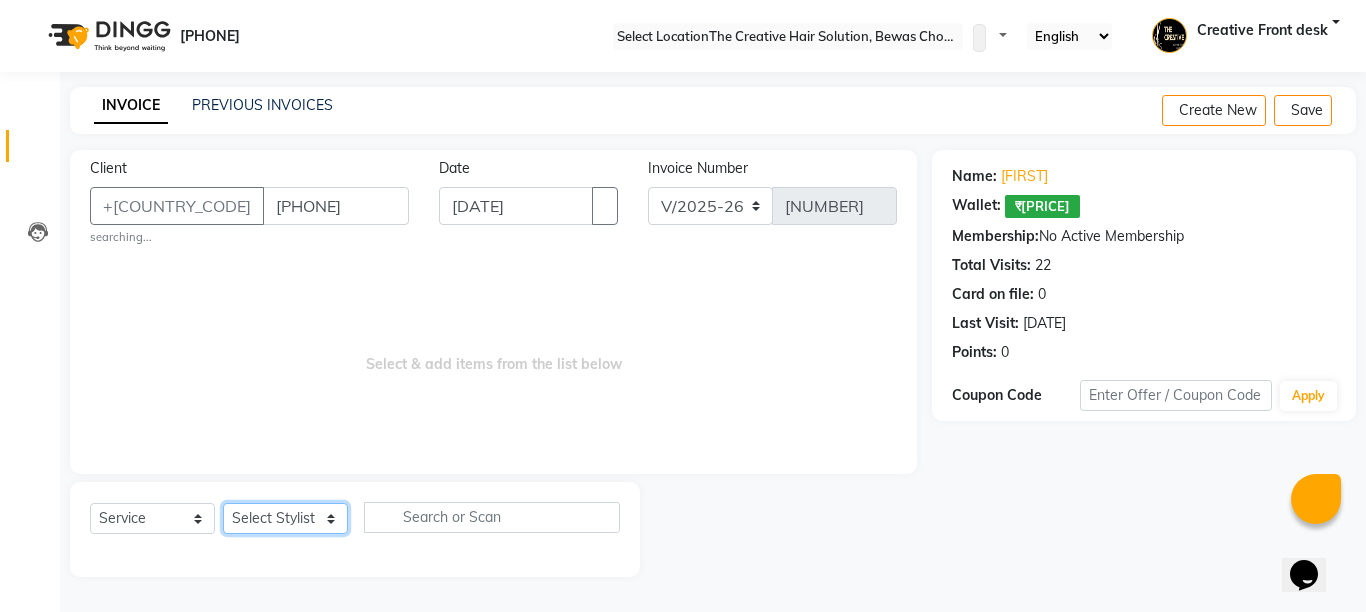 select on "4199" 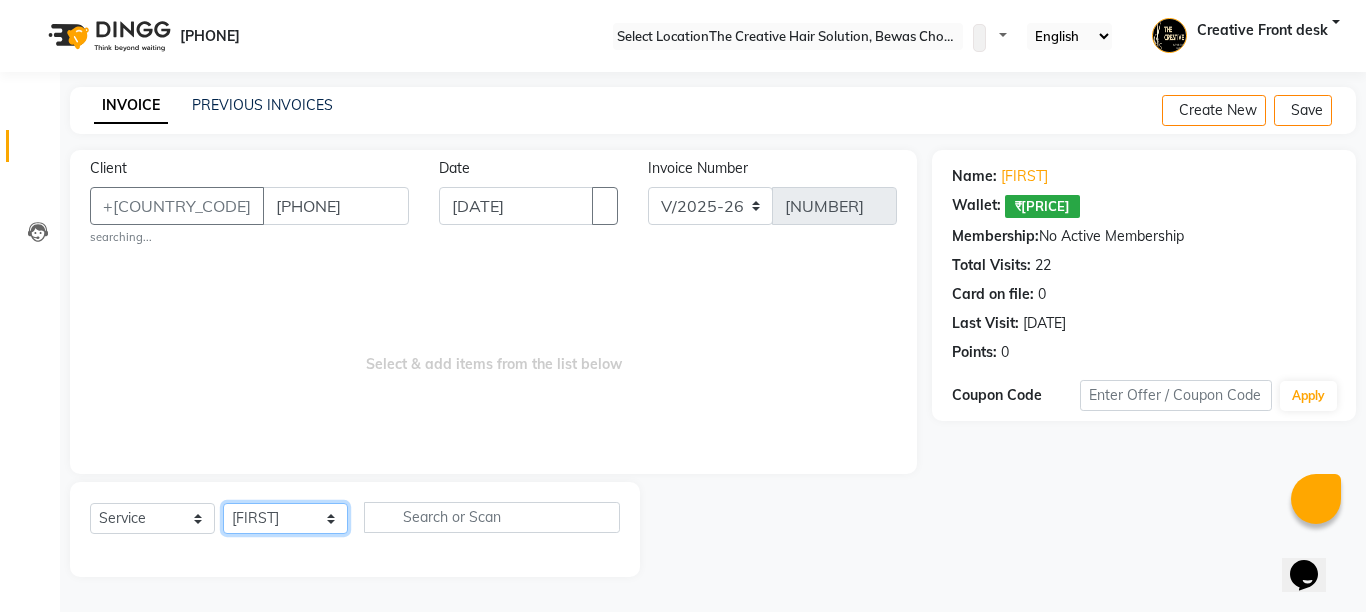click on "Select Stylist [FIRST] Creative Front desk [FIRST] [FIRST] [FIRST] [FIRST] [FIRST] [FIRST] [FIRST] [FIRST] [FIRST] [FIRST] [FIRST] [FIRST] [FIRST] [FIRST]" at bounding box center [285, 518] 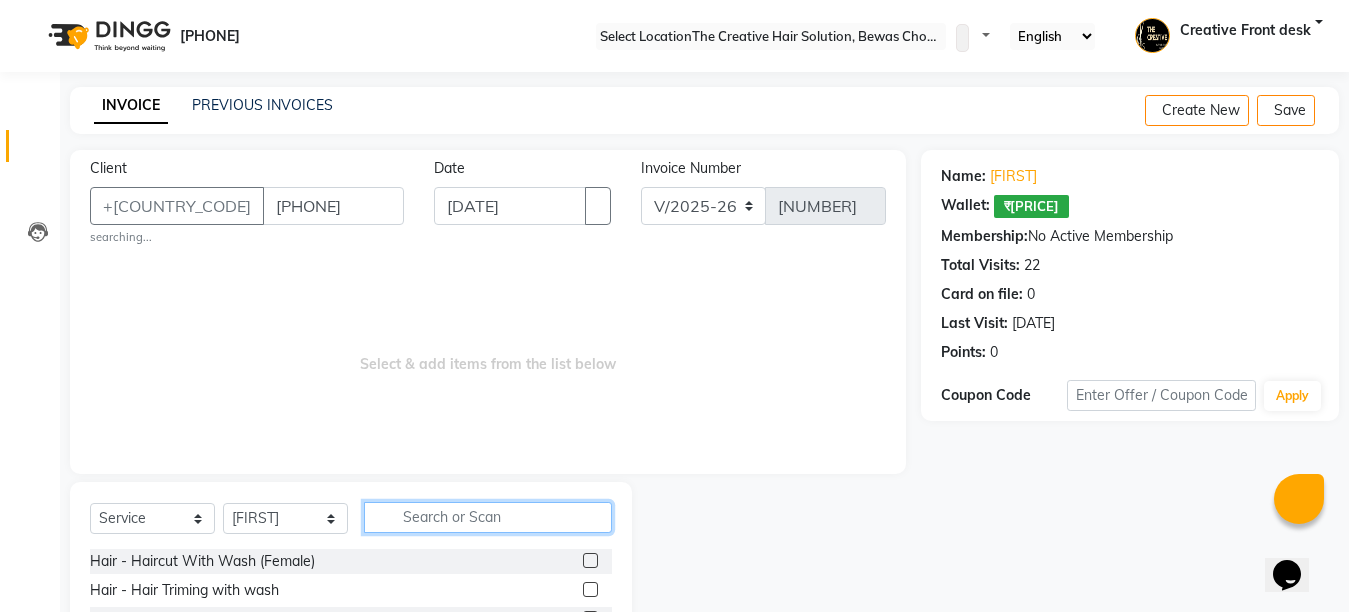 click at bounding box center (488, 517) 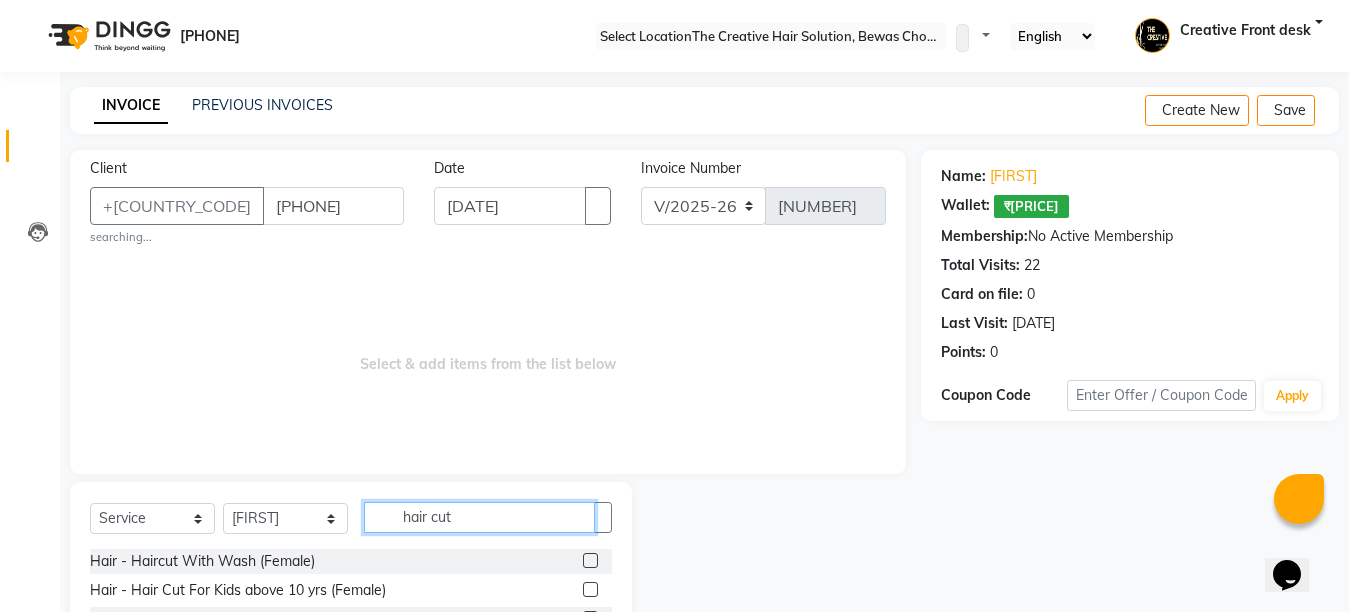 type on "hair cut" 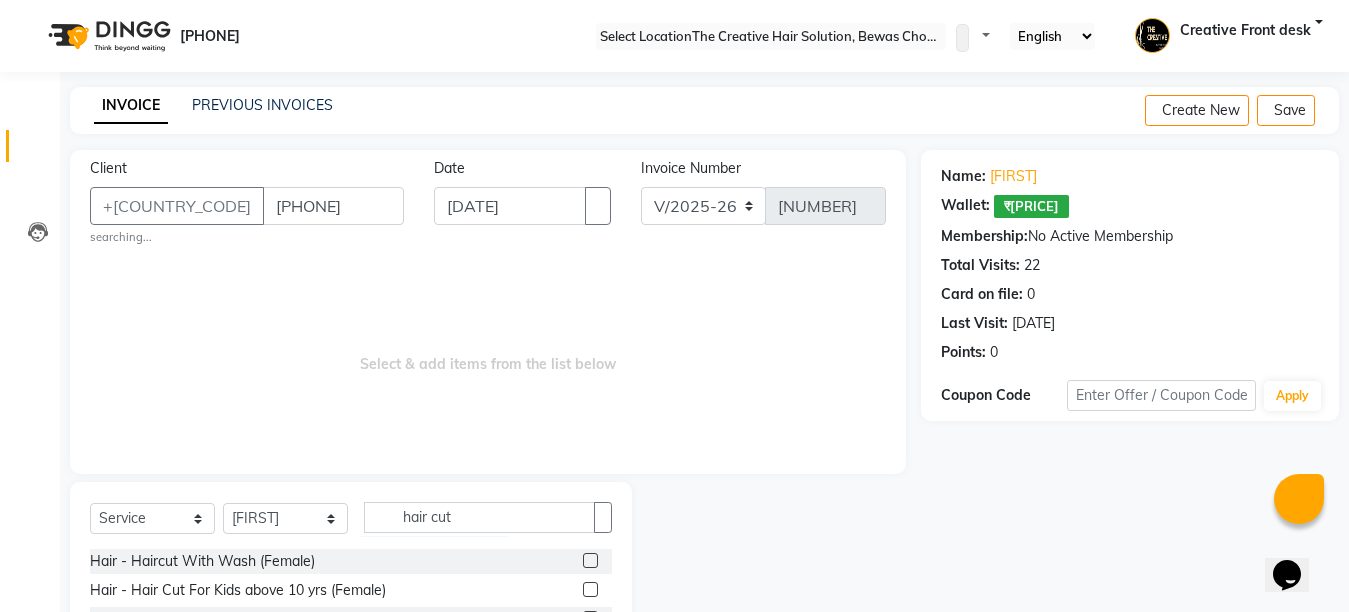 click on "Client +[COUNTRY CODE] [PHONE] searching... Date [DATE] Invoice Number V/2025 V/2025-26 [NUMBER] Select & add items from the list below" at bounding box center [488, 312] 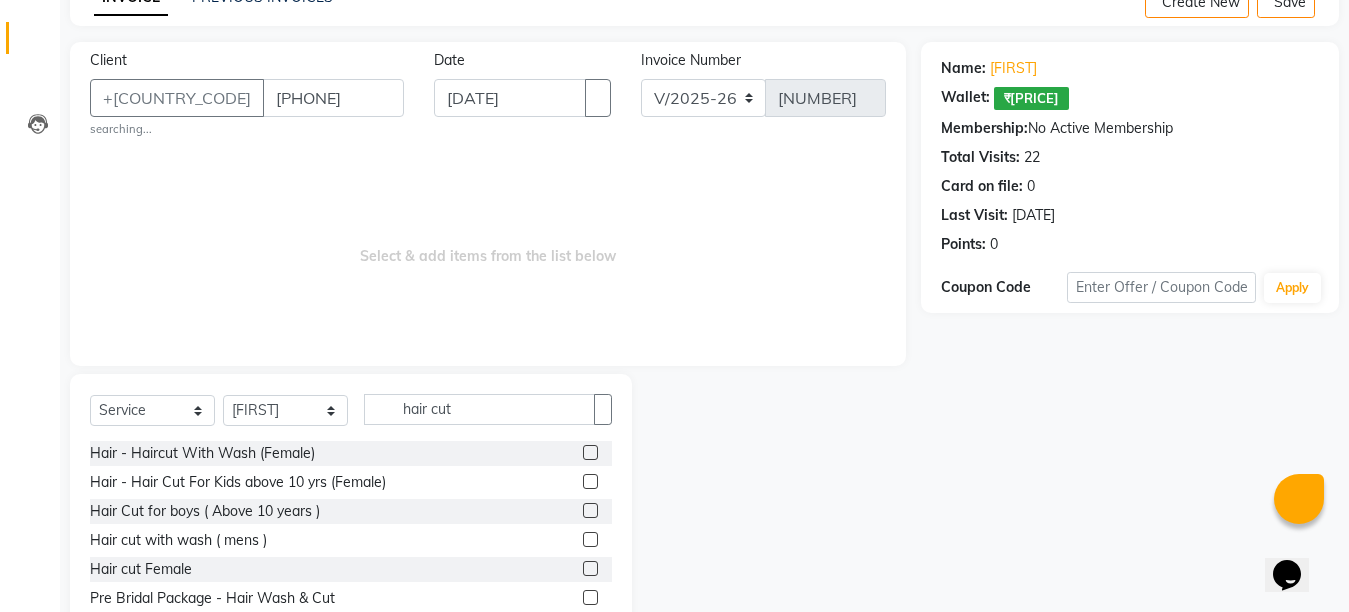 scroll, scrollTop: 195, scrollLeft: 0, axis: vertical 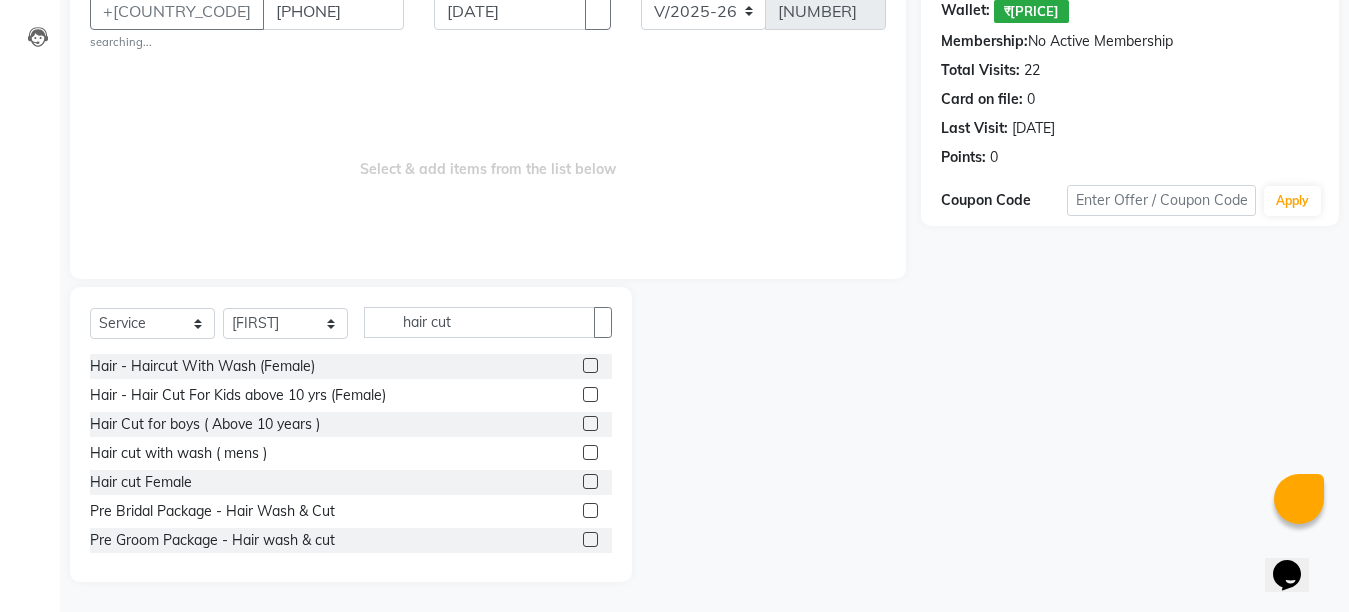 click at bounding box center (589, 368) 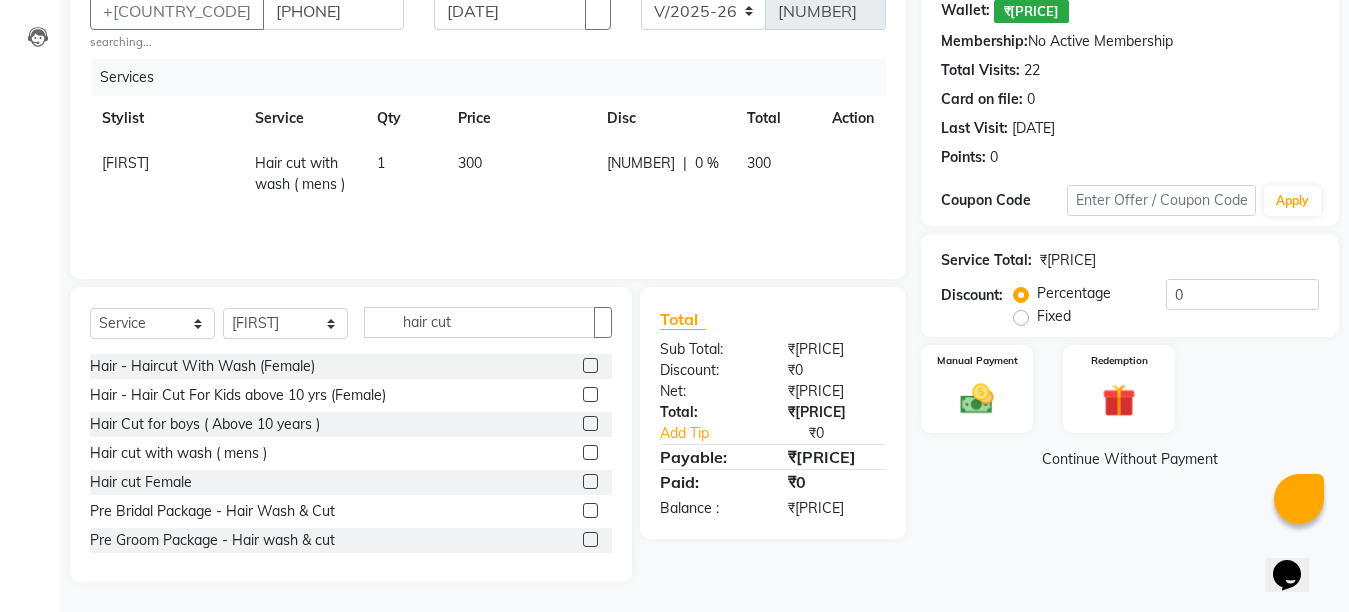 click on "300" at bounding box center (520, 174) 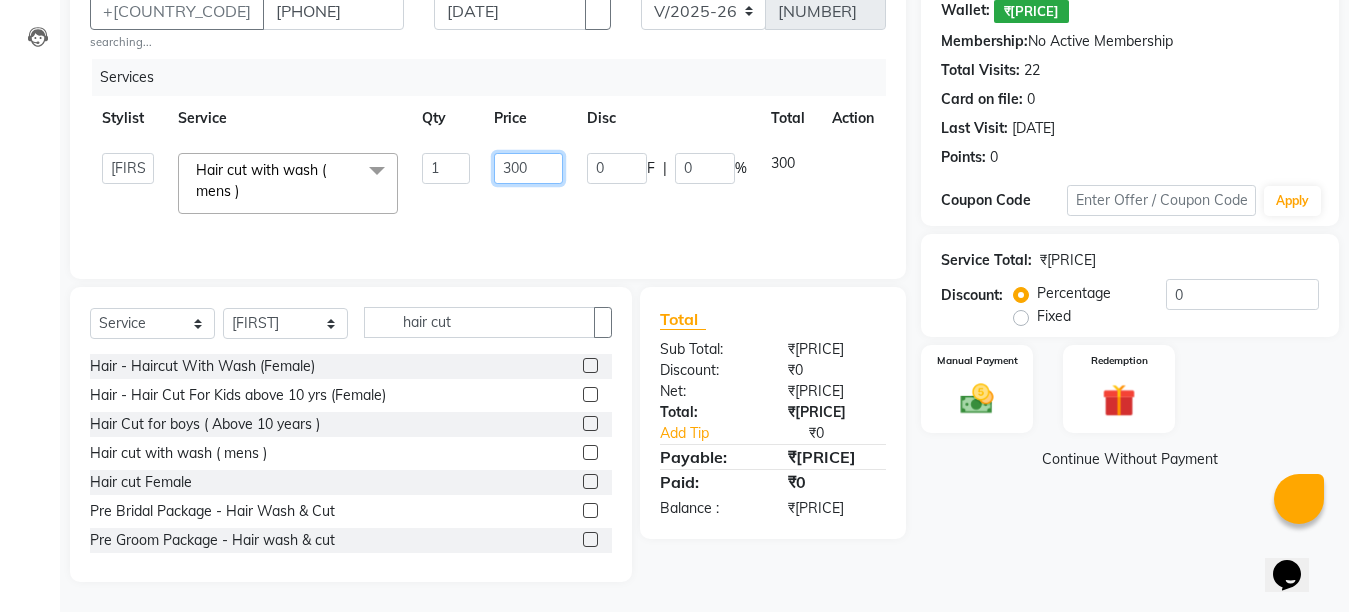 click on "300" at bounding box center (445, 168) 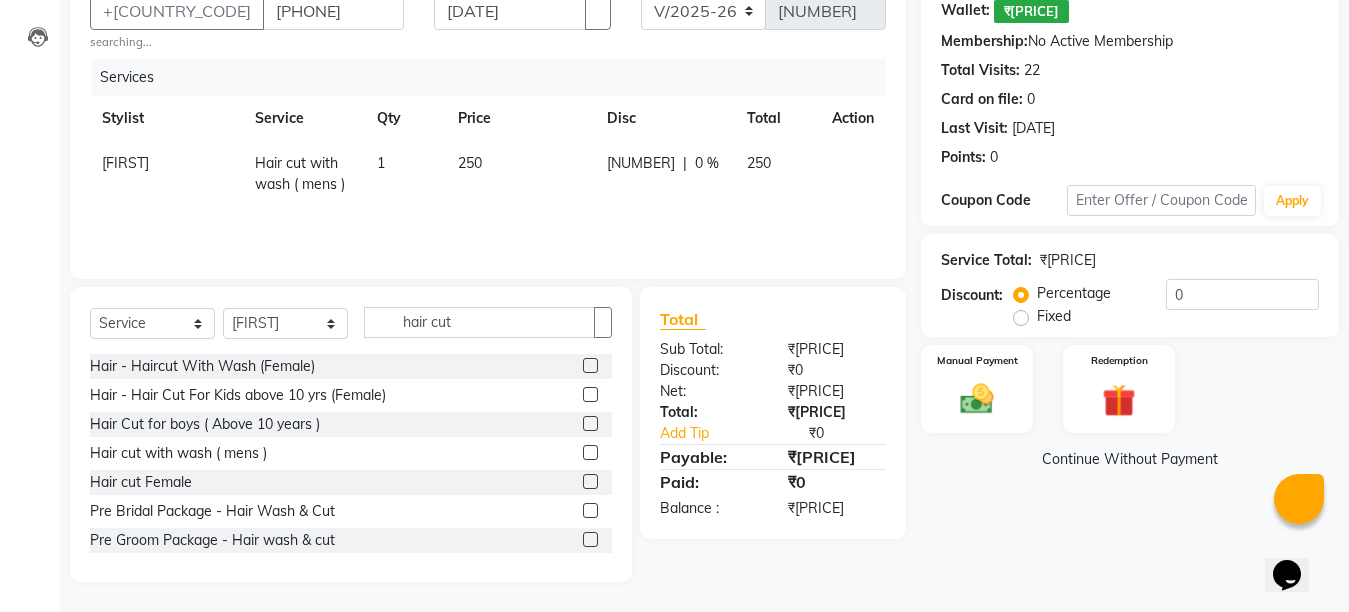 click on "Umesh Hair cut with wash ( mens ) 1 250 0 F | 0 % 250" at bounding box center (488, 159) 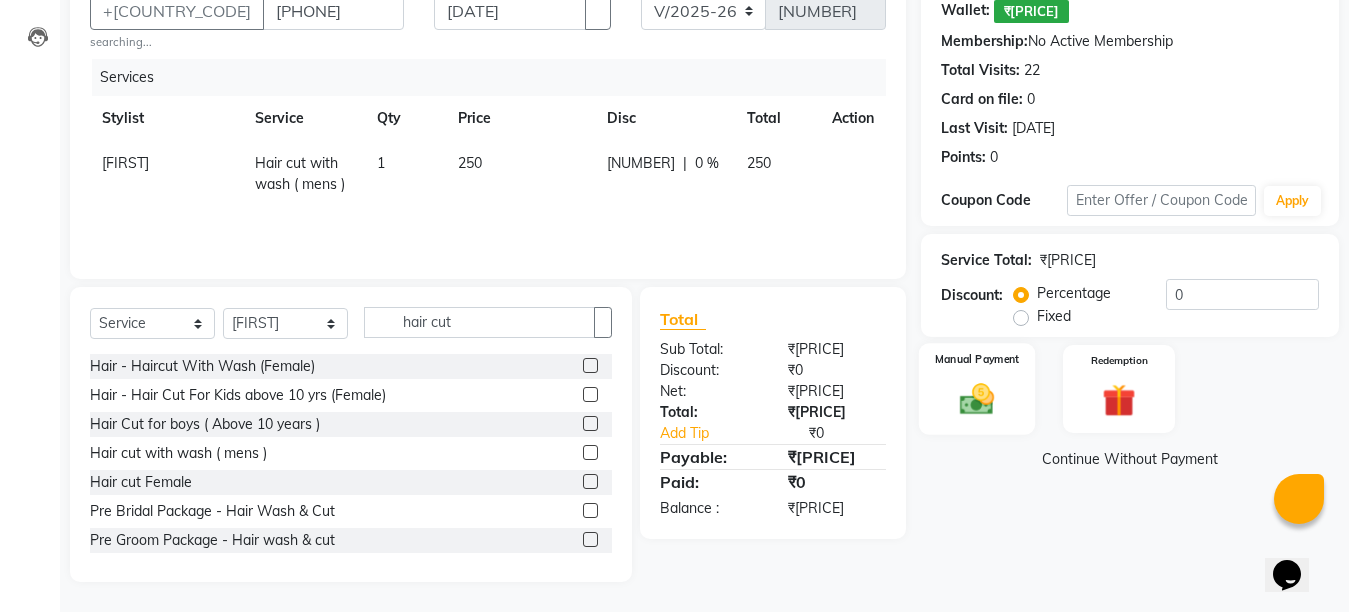 click on "Manual Payment" at bounding box center (977, 389) 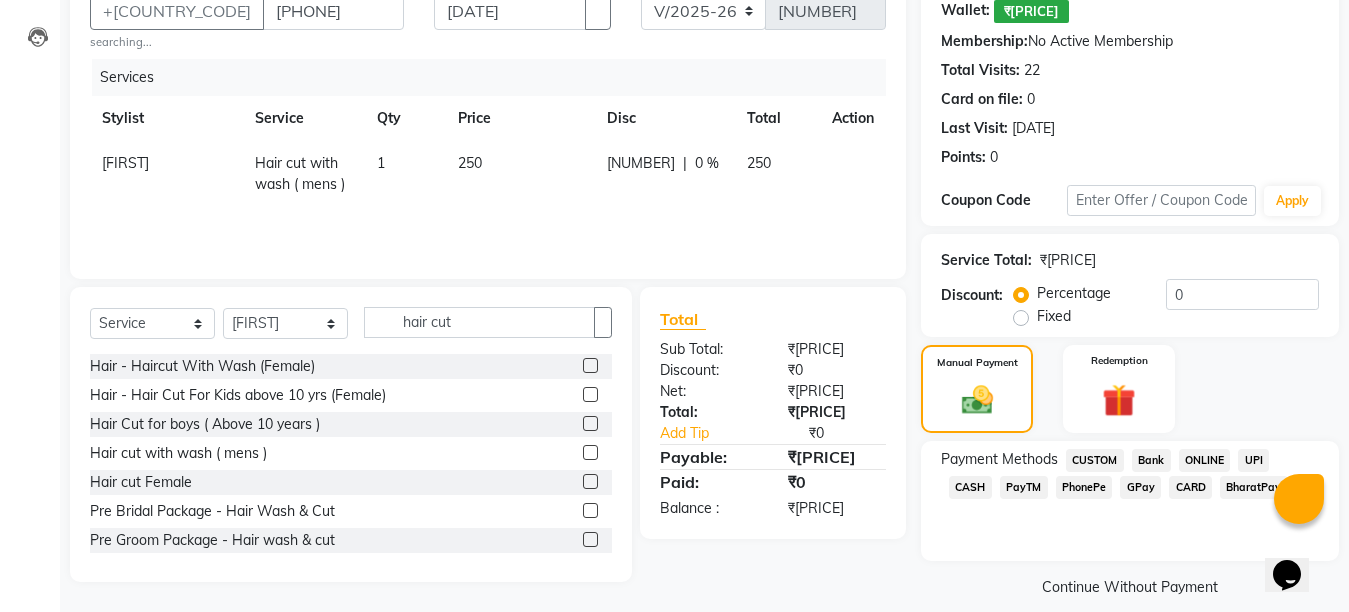 click on "GPay" at bounding box center [1095, 460] 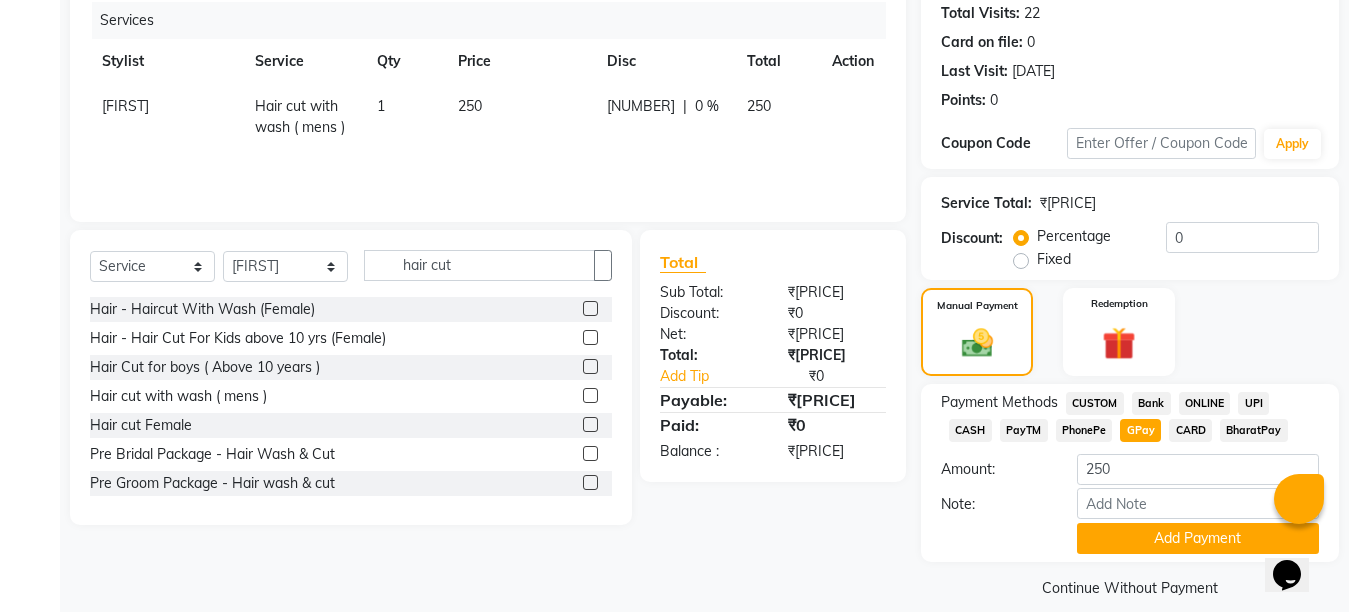 scroll, scrollTop: 278, scrollLeft: 0, axis: vertical 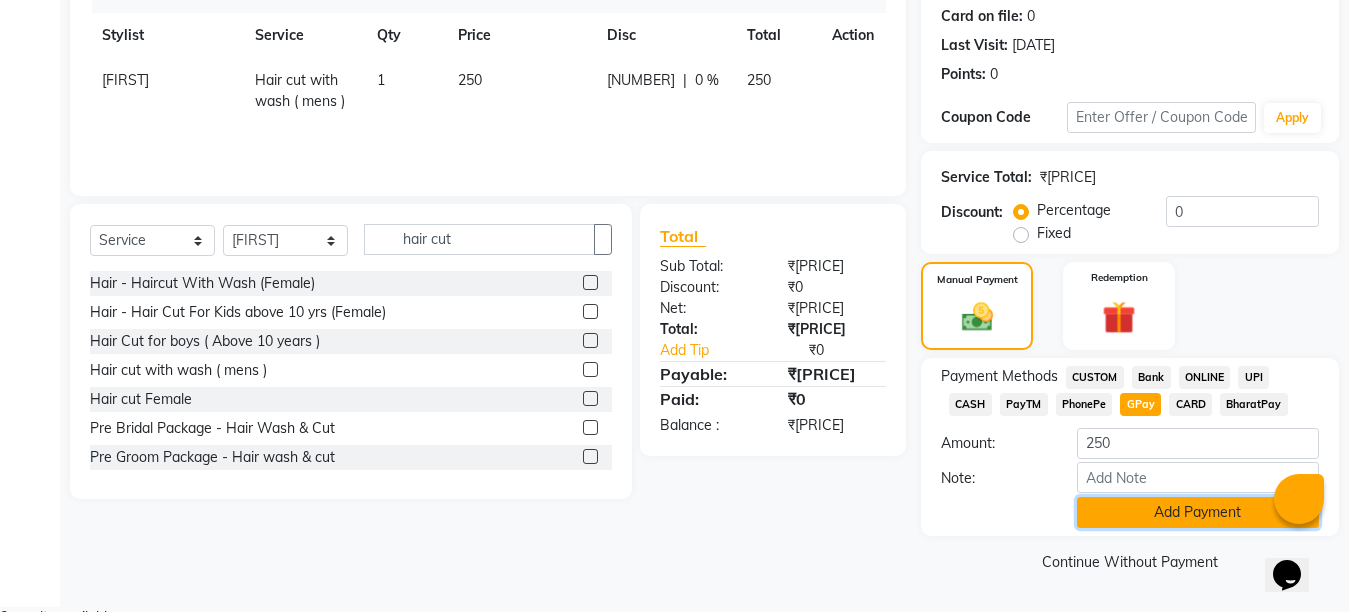 click on "Add Payment" at bounding box center [1198, 512] 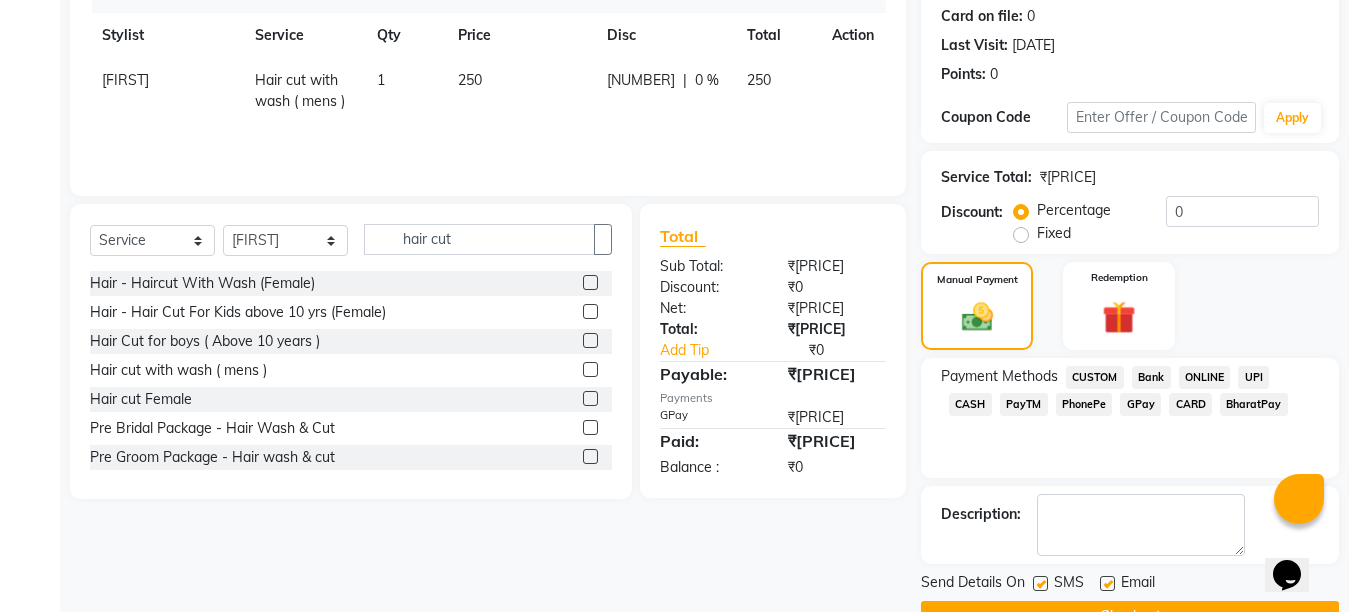 click at bounding box center (1107, 583) 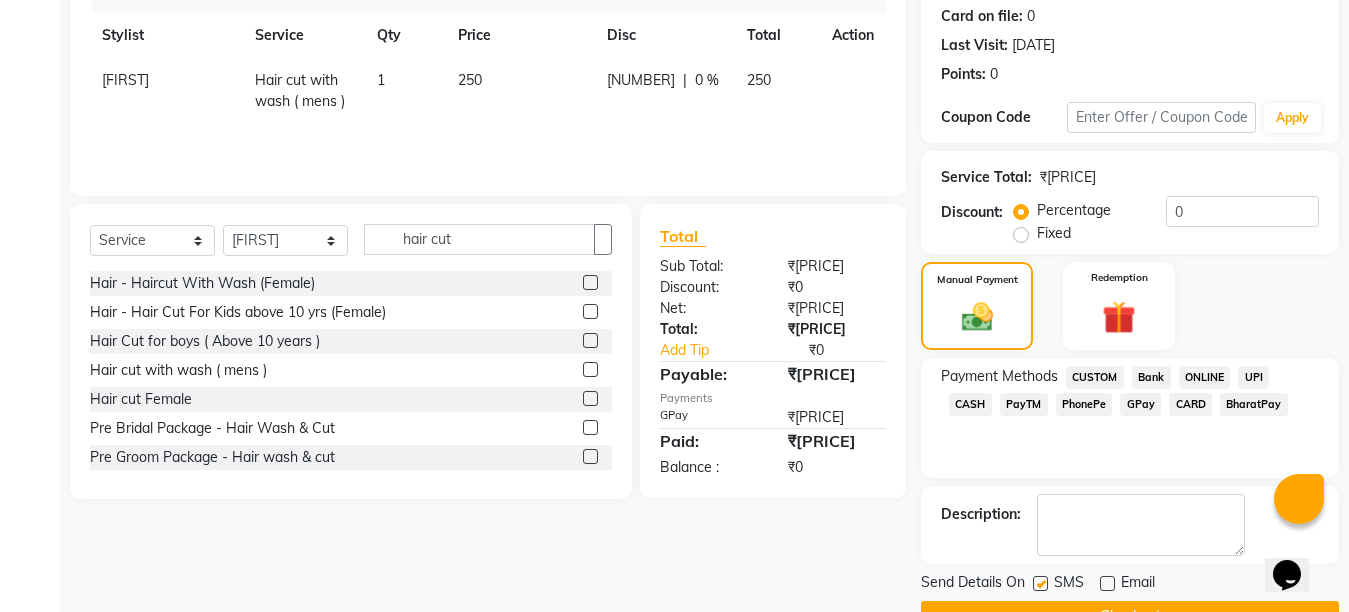 scroll, scrollTop: 335, scrollLeft: 0, axis: vertical 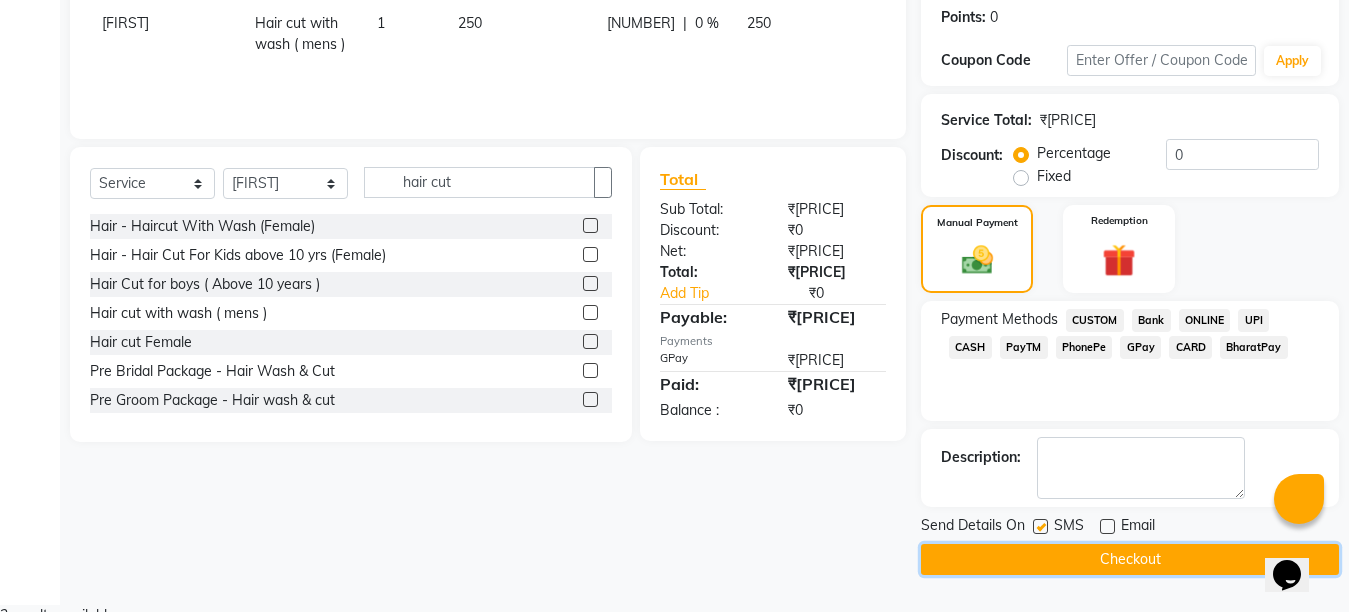 click on "Checkout" at bounding box center [1130, 559] 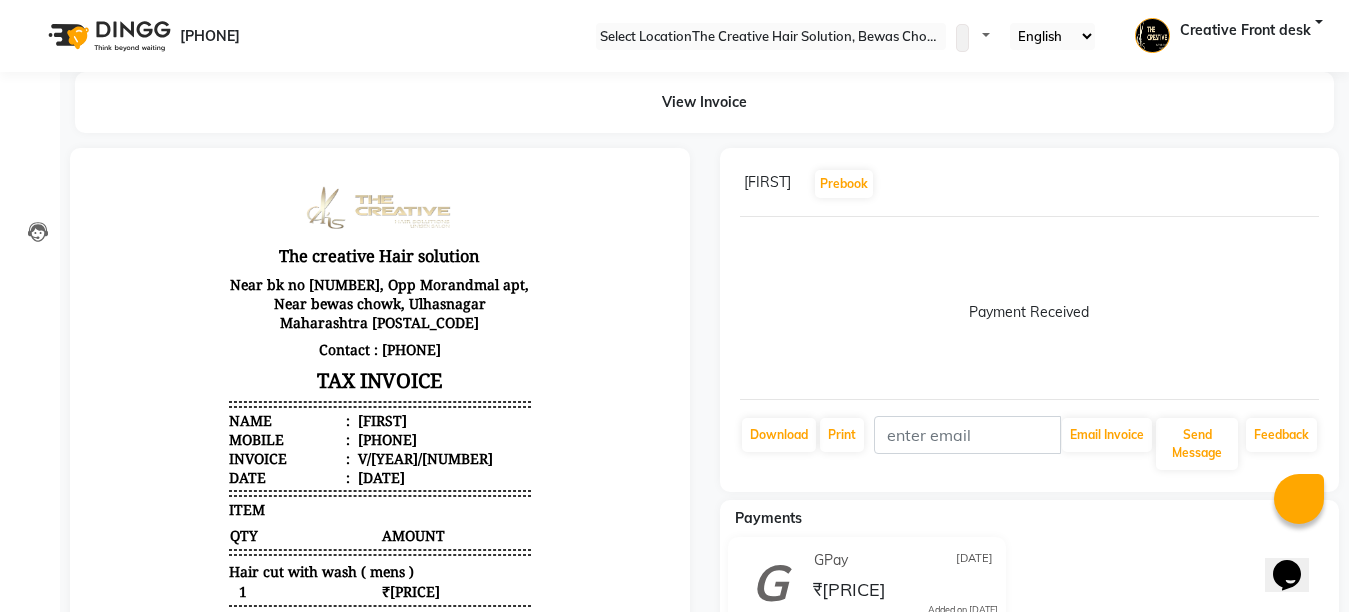scroll, scrollTop: 0, scrollLeft: 0, axis: both 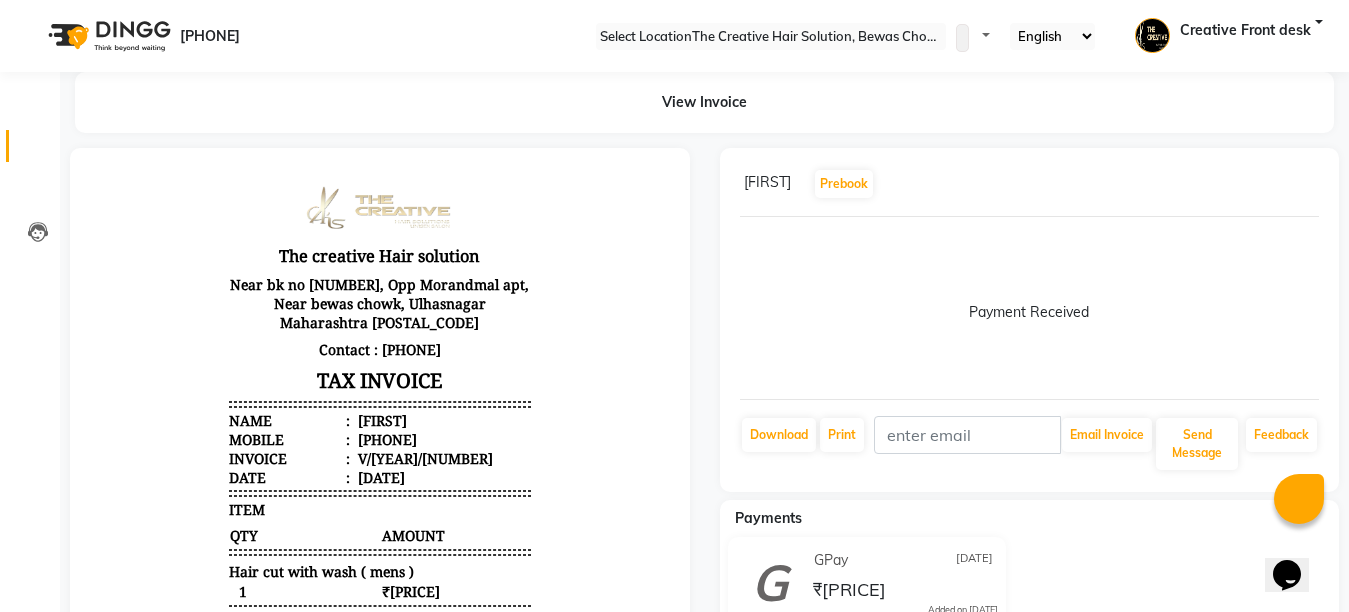 click on "Invoice" at bounding box center [30, 146] 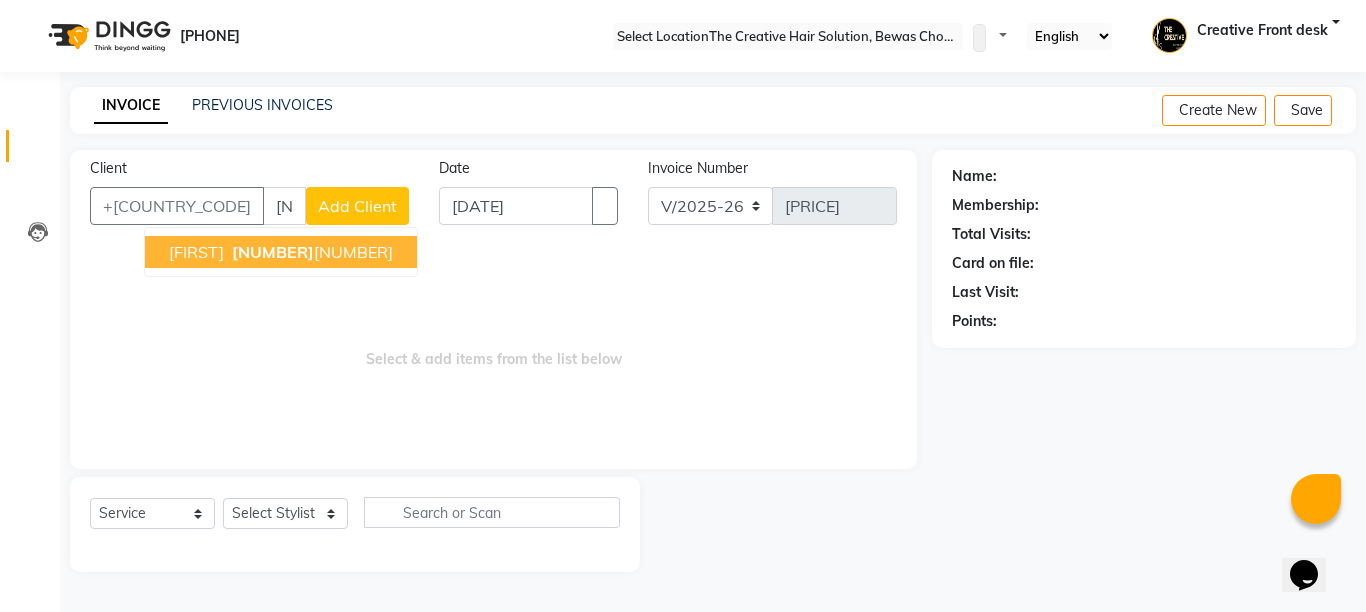 click on "[NUMBER]" at bounding box center [273, 252] 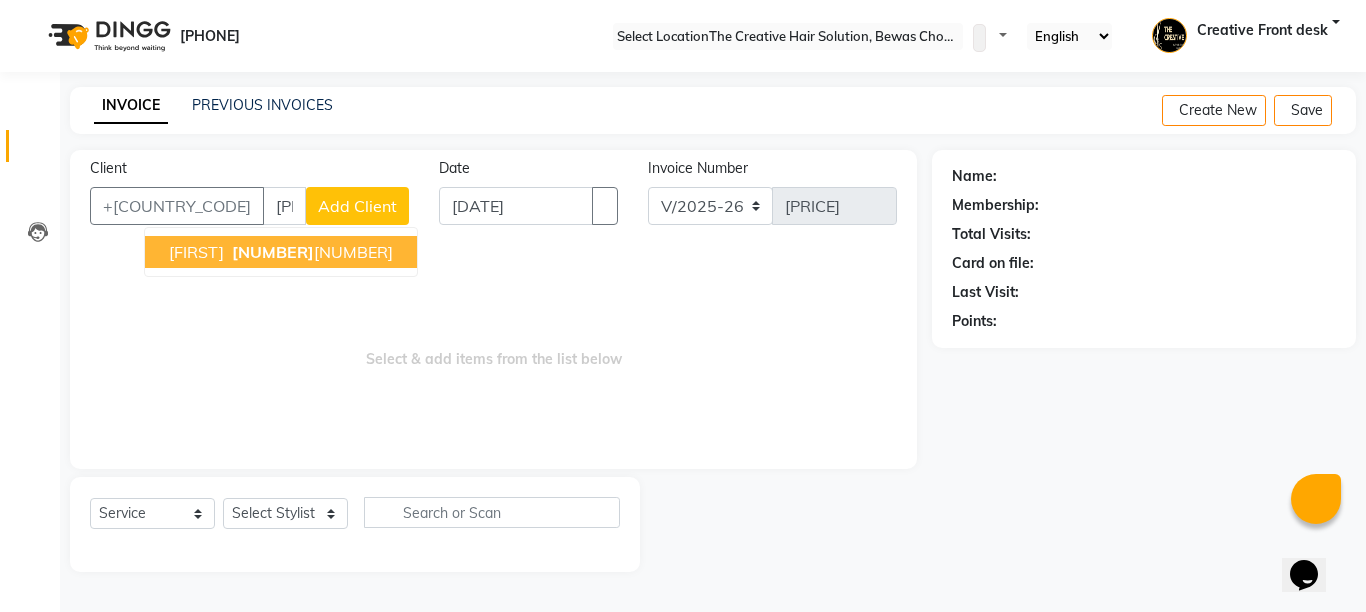 type on "[PHONE]" 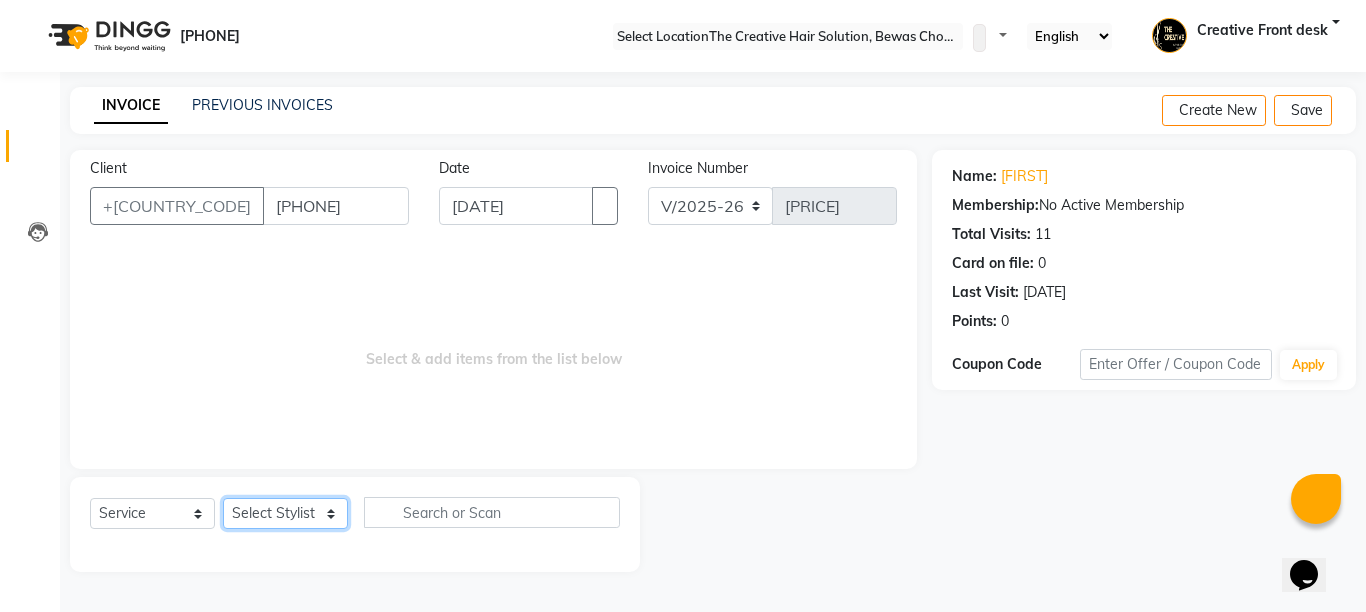 click on "Select Stylist [FIRST] Creative Front desk [FIRST] [FIRST] [FIRST] [FIRST] [FIRST] [FIRST] [FIRST] [FIRST] [FIRST] [FIRST] [FIRST] [FIRST] [FIRST] [FIRST]" at bounding box center [285, 513] 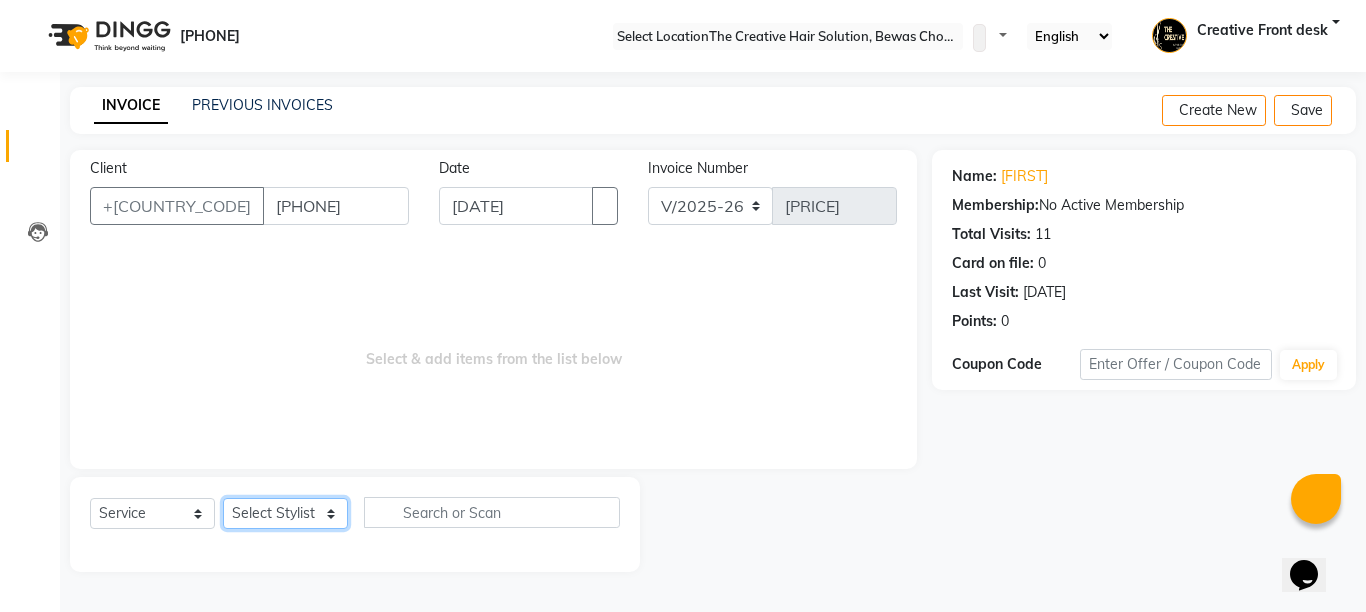 select on "6791" 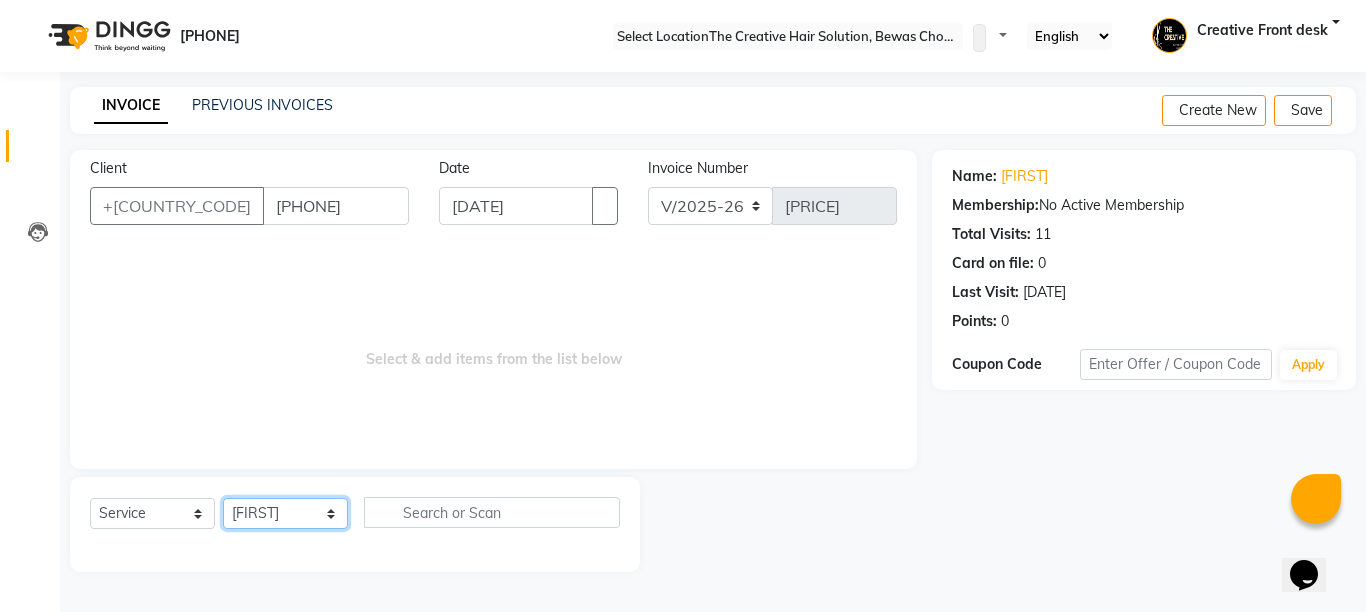 click on "Select Stylist [FIRST] Creative Front desk [FIRST] [FIRST] [FIRST] [FIRST] [FIRST] [FIRST] [FIRST] [FIRST] [FIRST] [FIRST] [FIRST] [FIRST] [FIRST] [FIRST]" at bounding box center [285, 513] 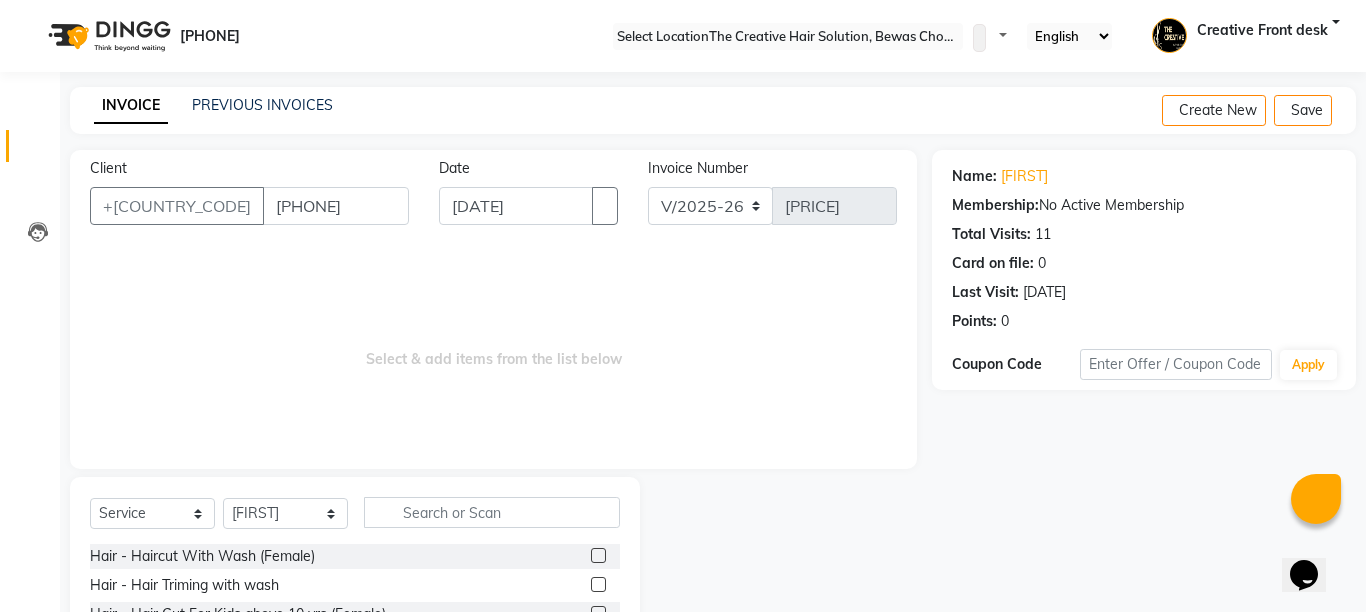 click on "Client +[COUNTRY CODE] [PHONE]" at bounding box center [249, 199] 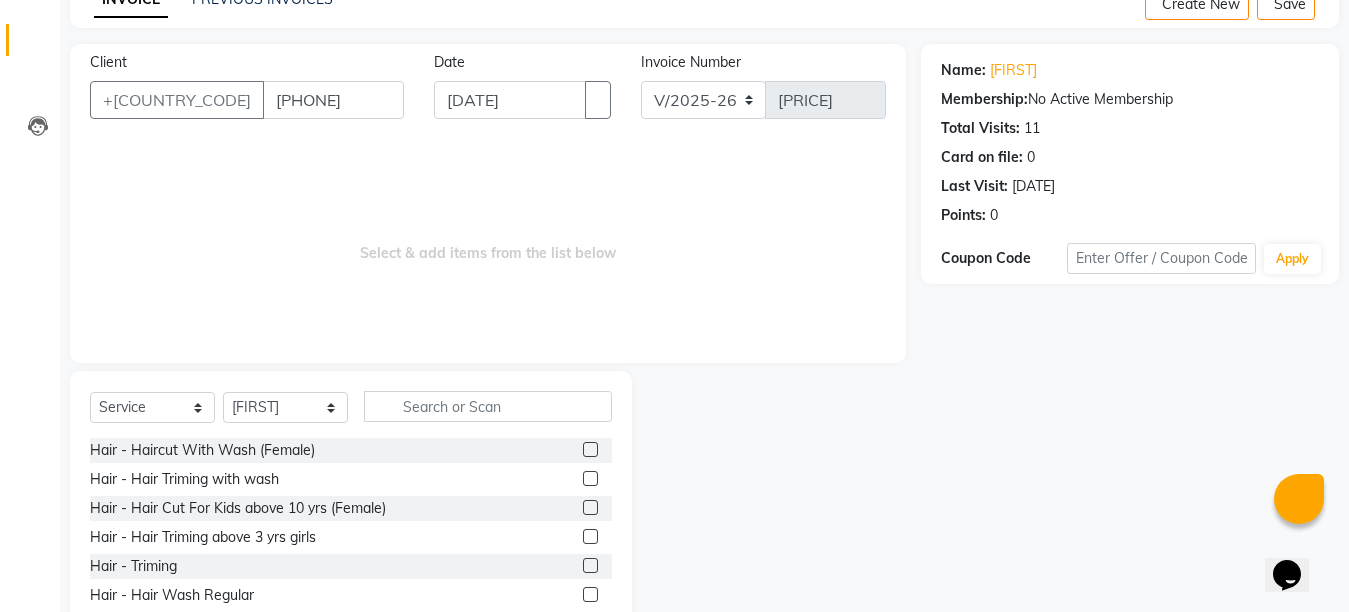 scroll, scrollTop: 189, scrollLeft: 0, axis: vertical 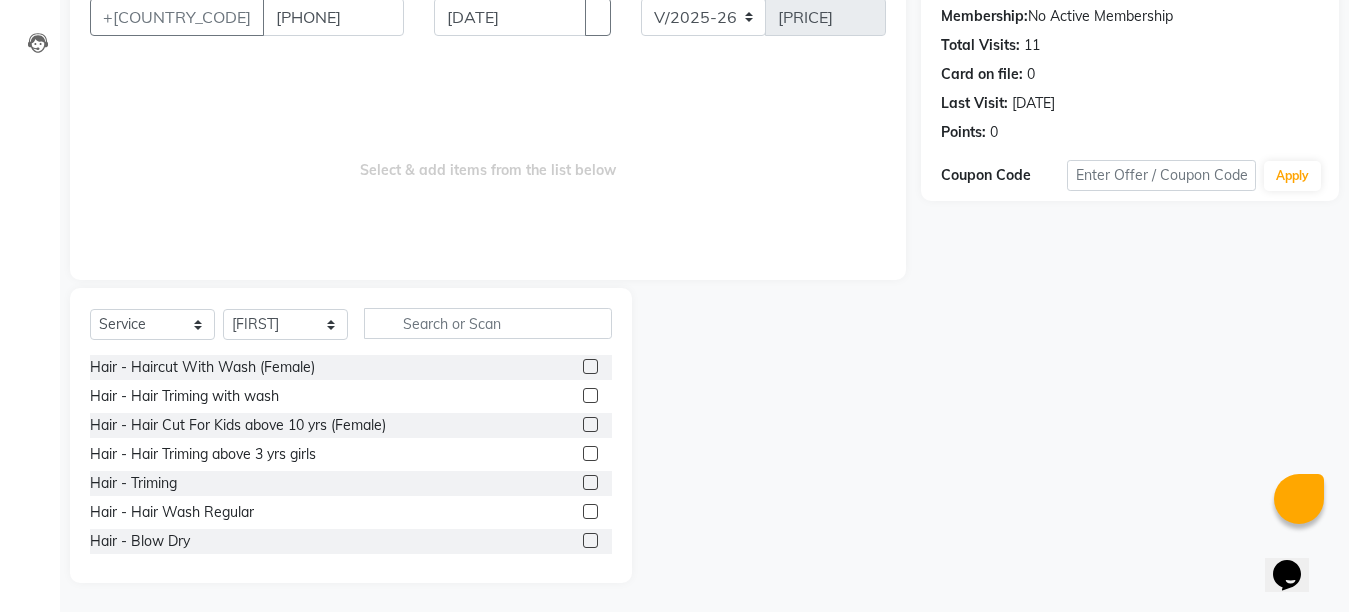 click at bounding box center [590, 511] 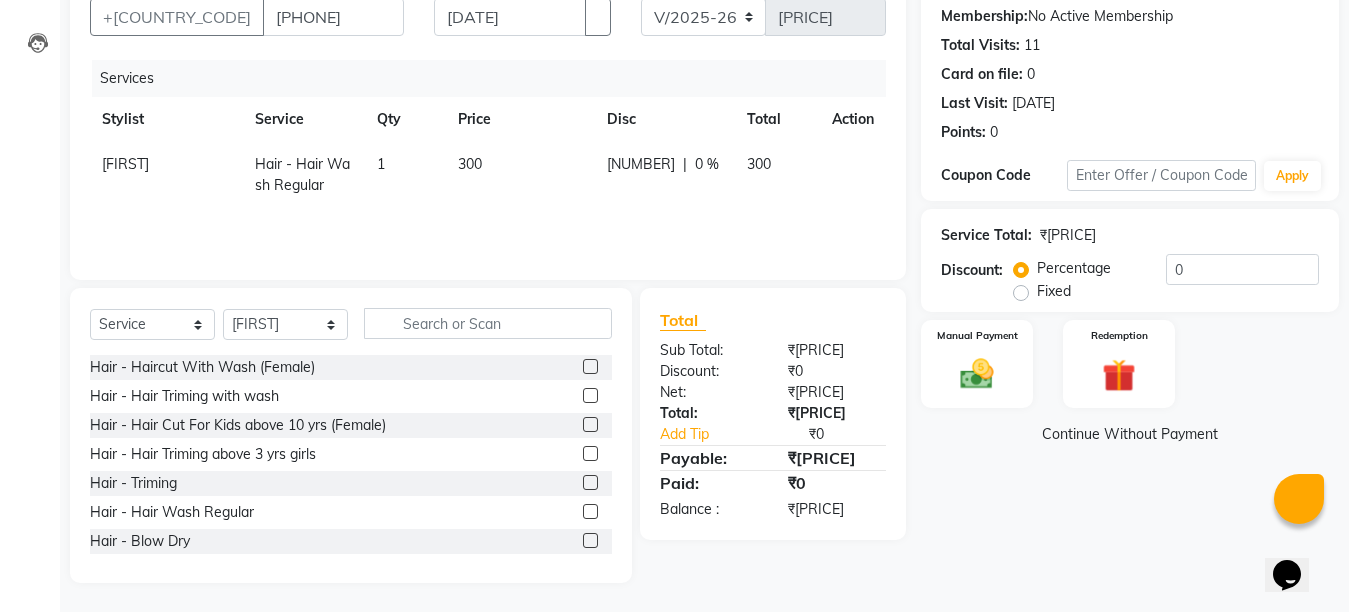 click on "300" at bounding box center (520, 175) 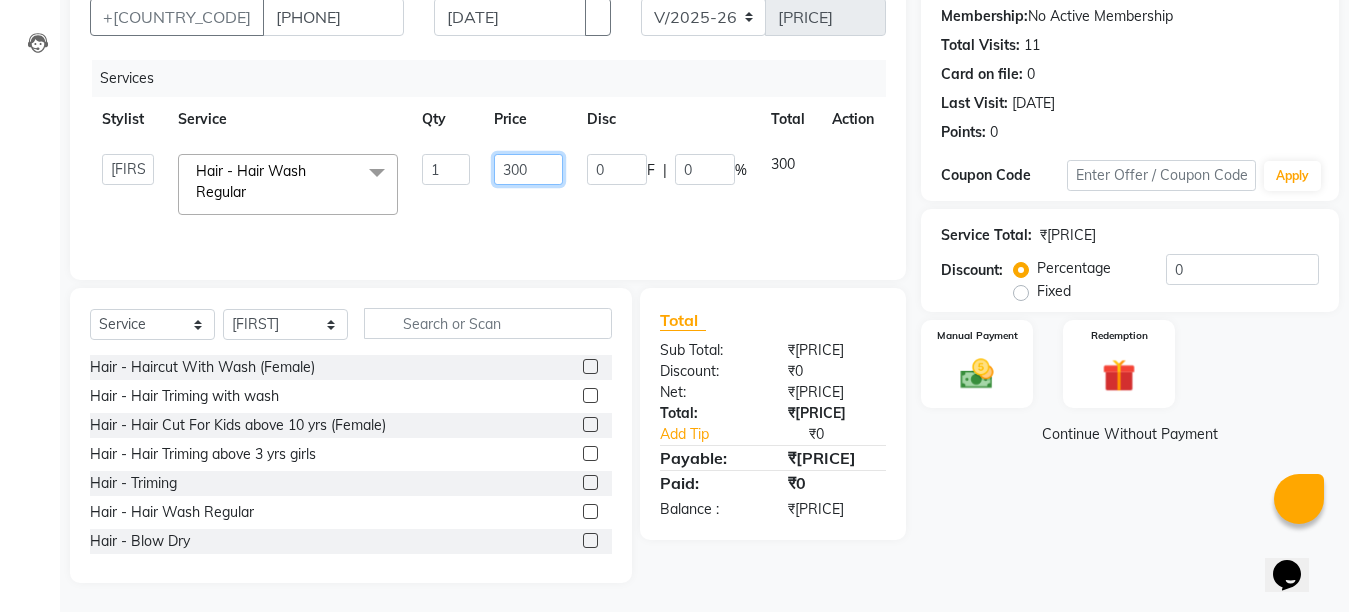 click on "300" at bounding box center [445, 169] 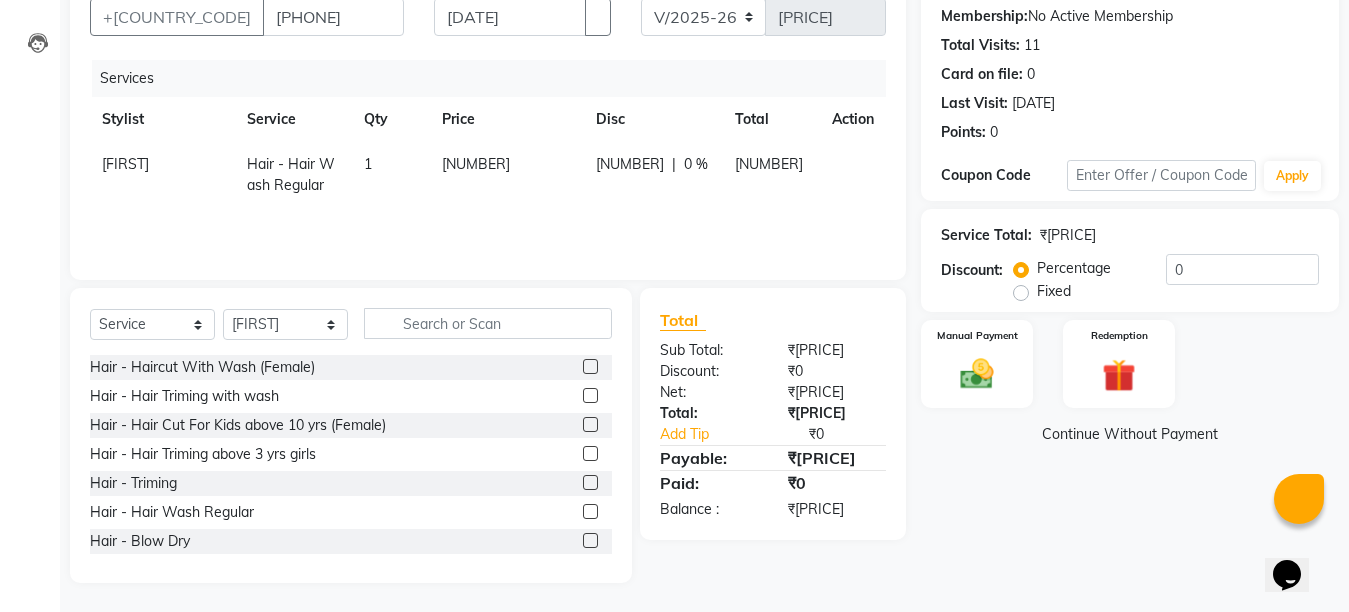 click on "[NUMBER]" at bounding box center (507, 175) 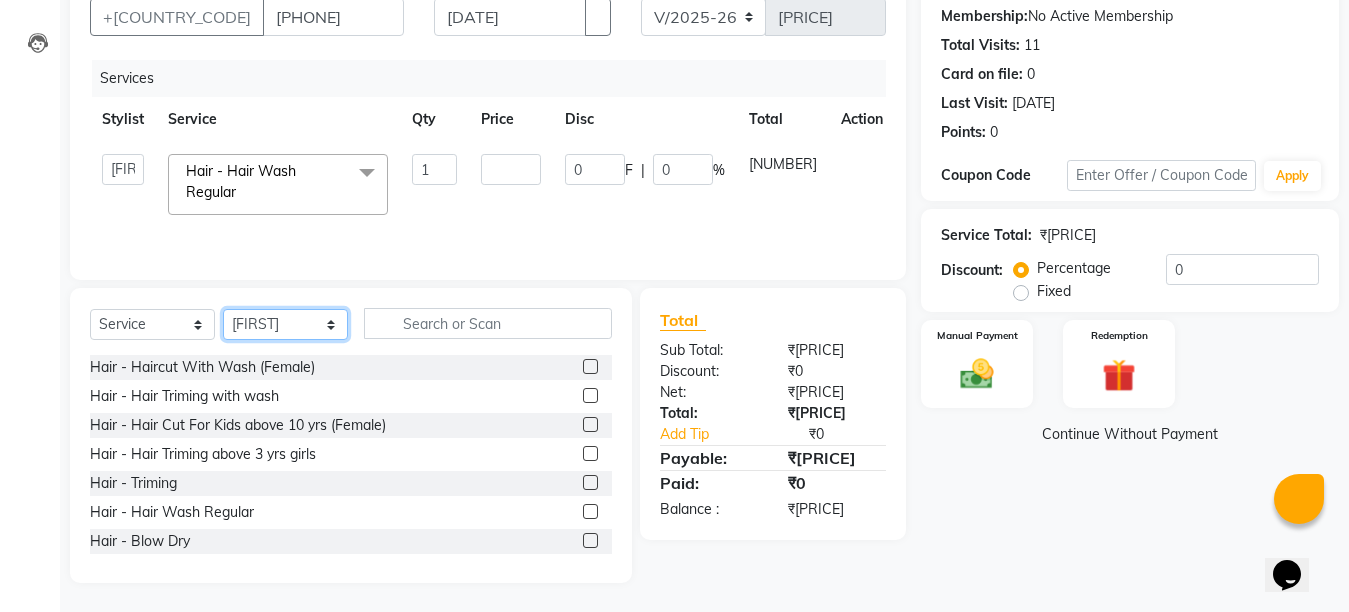 click on "Select Stylist [FIRST] Creative Front desk [FIRST] [FIRST] [FIRST] [FIRST] [FIRST] [FIRST] [FIRST] [FIRST] [FIRST] [FIRST] [FIRST] [FIRST] [FIRST] [FIRST]" at bounding box center (285, 324) 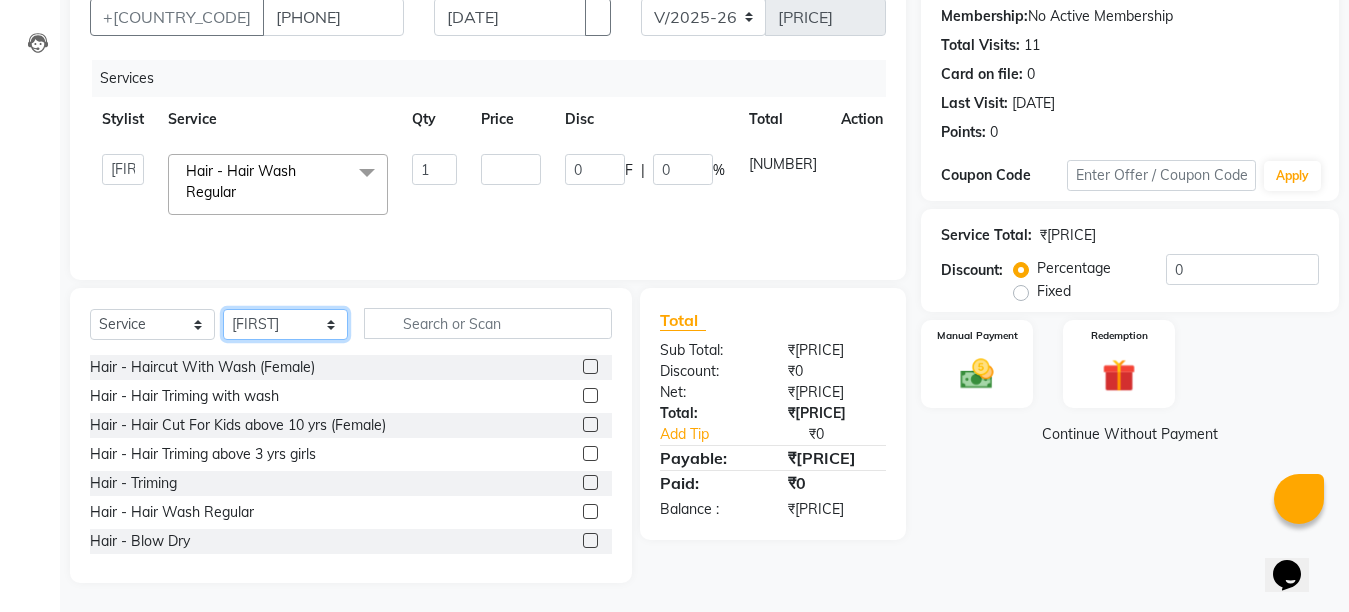 select on "4198" 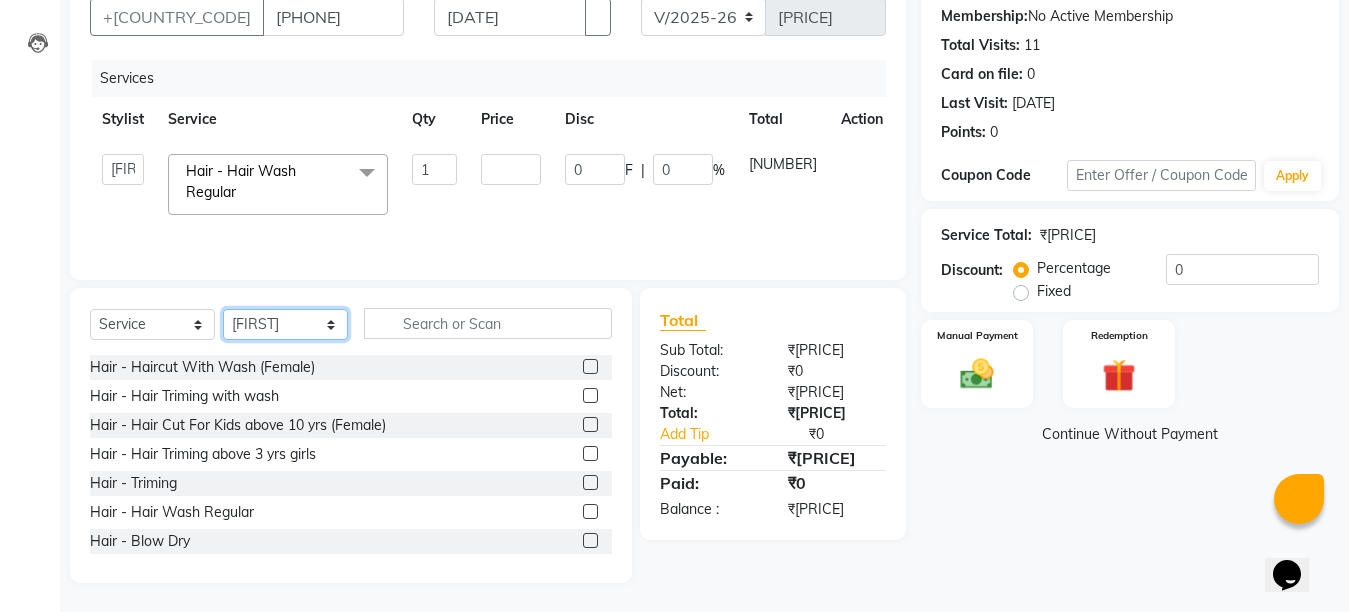click on "Select Stylist [FIRST] Creative Front desk [FIRST] [FIRST] [FIRST] [FIRST] [FIRST] [FIRST] [FIRST] [FIRST] [FIRST] [FIRST] [FIRST] [FIRST] [FIRST] [FIRST]" at bounding box center (285, 324) 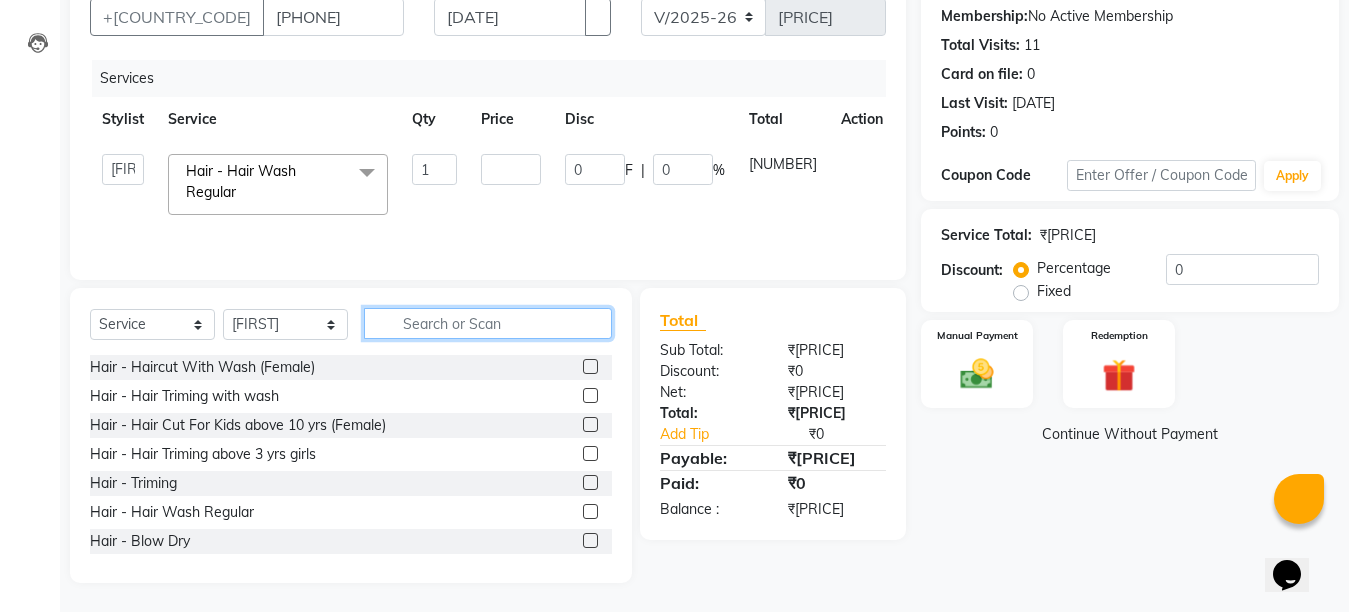 click at bounding box center [488, 323] 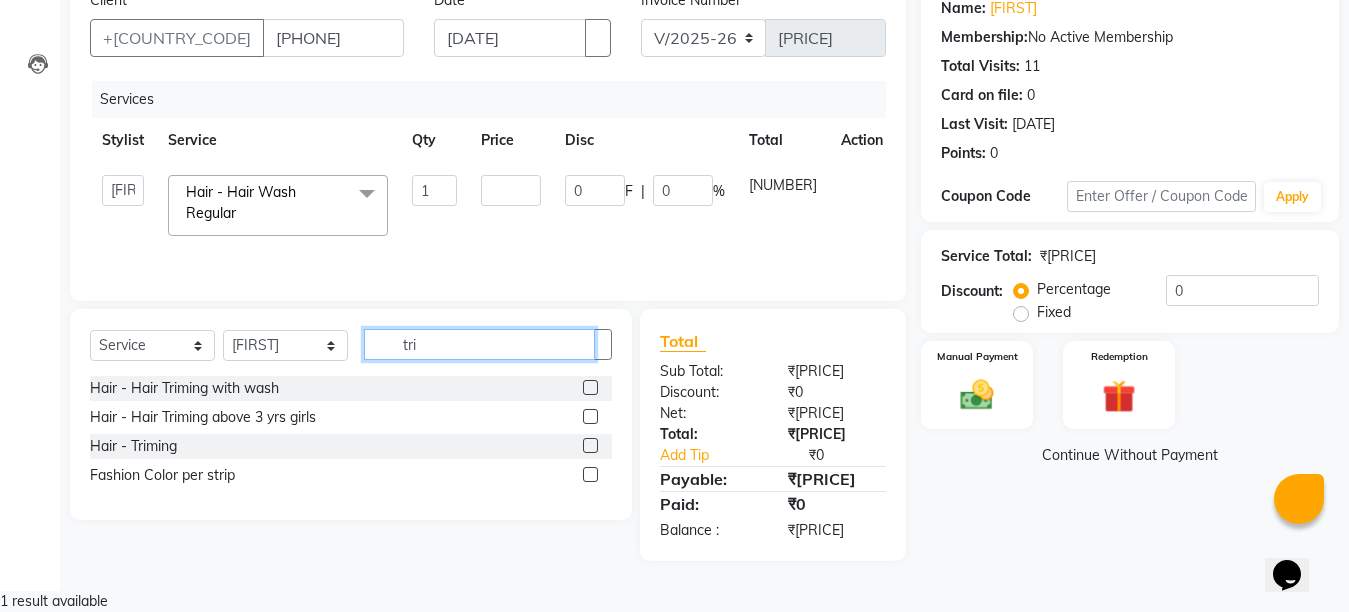 scroll, scrollTop: 146, scrollLeft: 0, axis: vertical 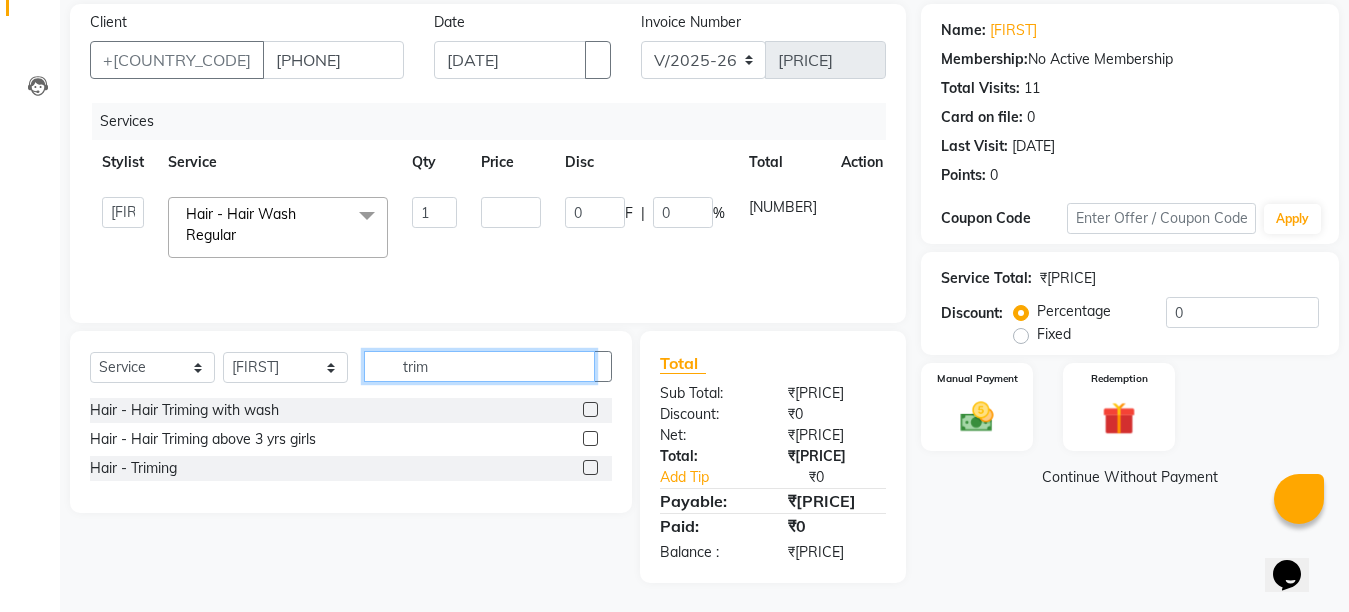 type on "trim" 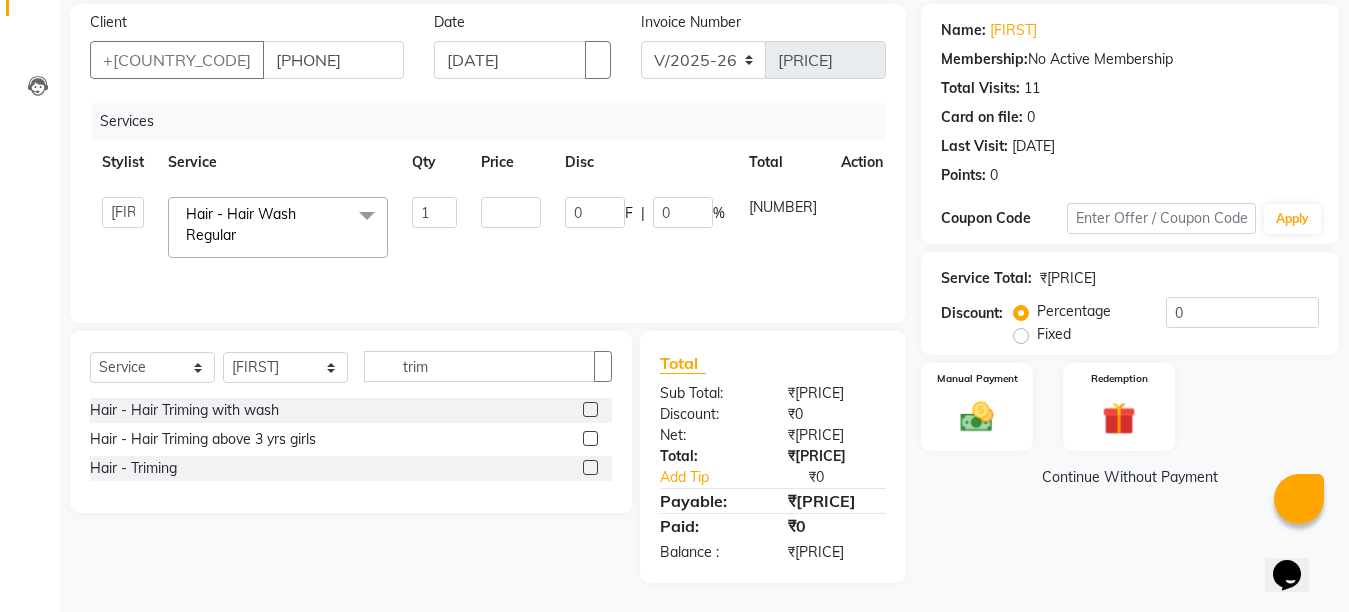 click at bounding box center [590, 467] 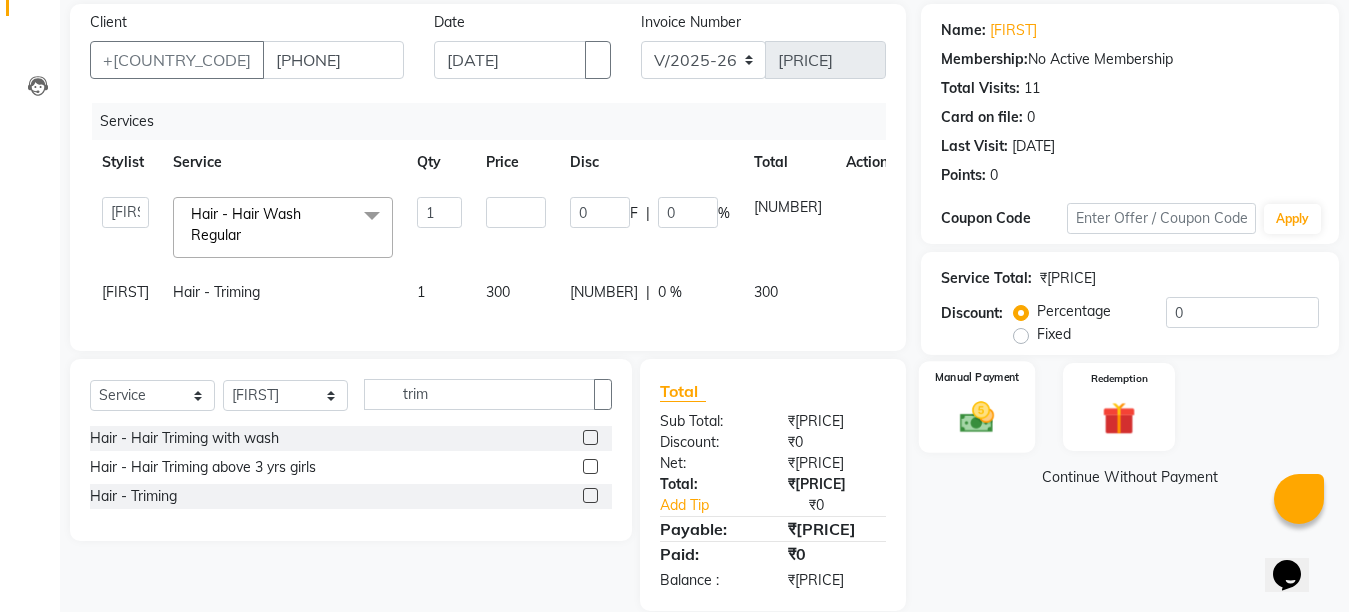 click on "Manual Payment" at bounding box center [977, 407] 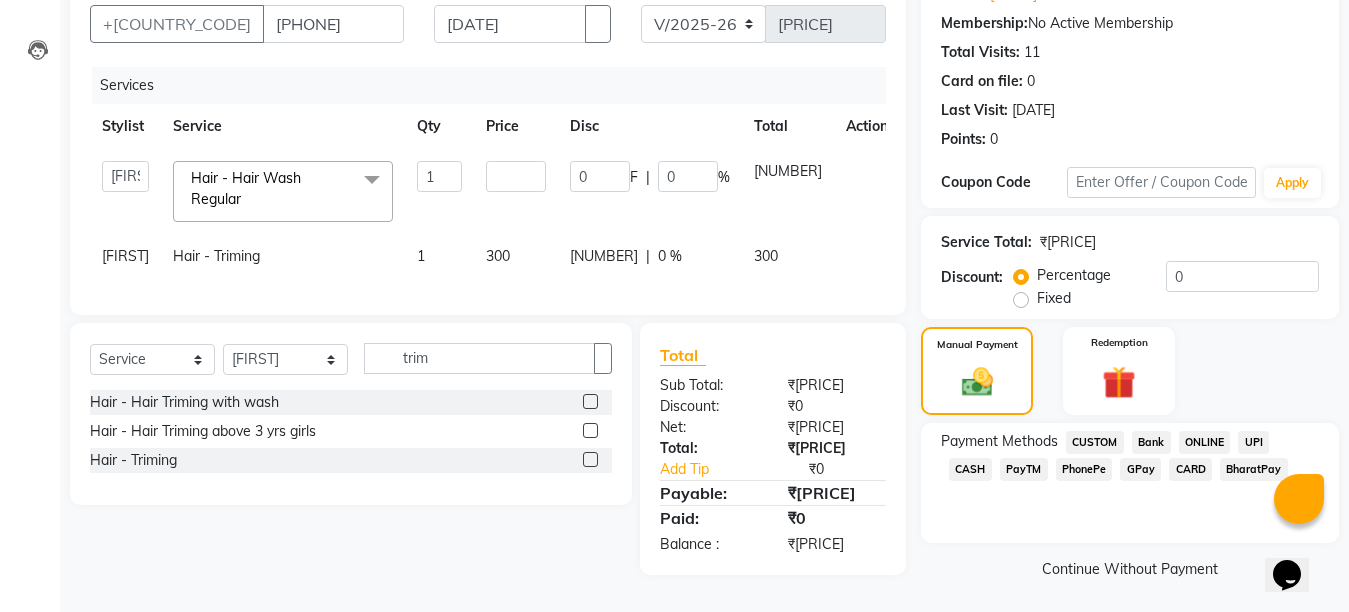 scroll, scrollTop: 212, scrollLeft: 0, axis: vertical 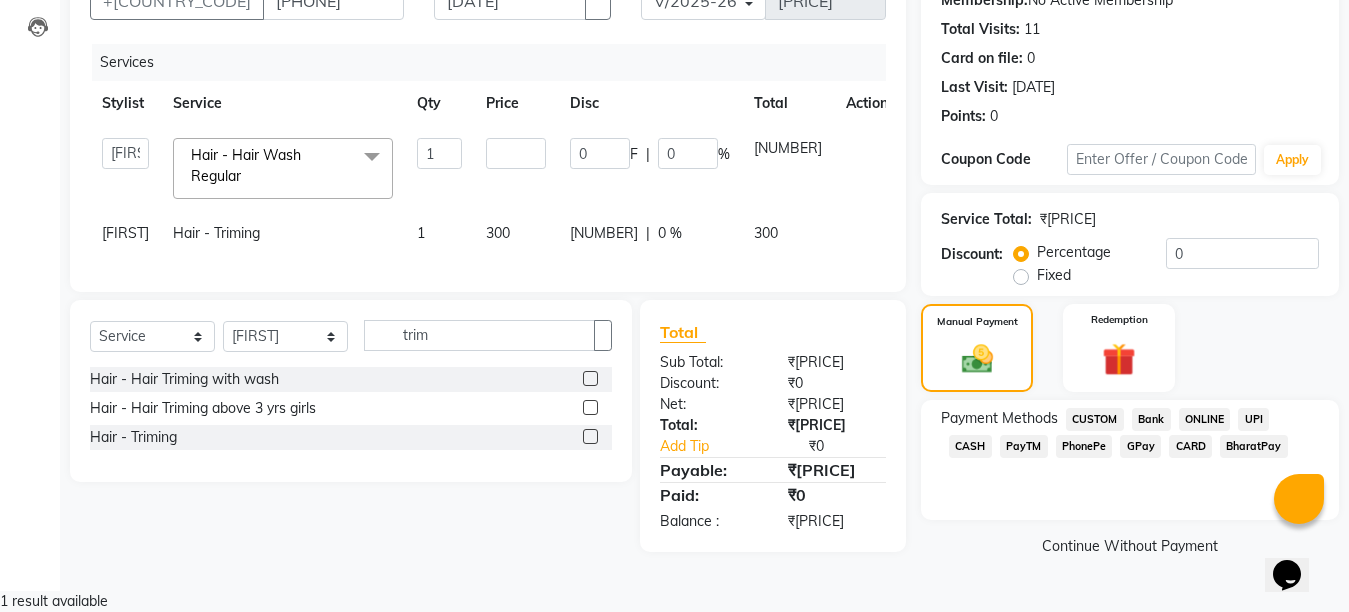 click on "CASH" at bounding box center [1095, 419] 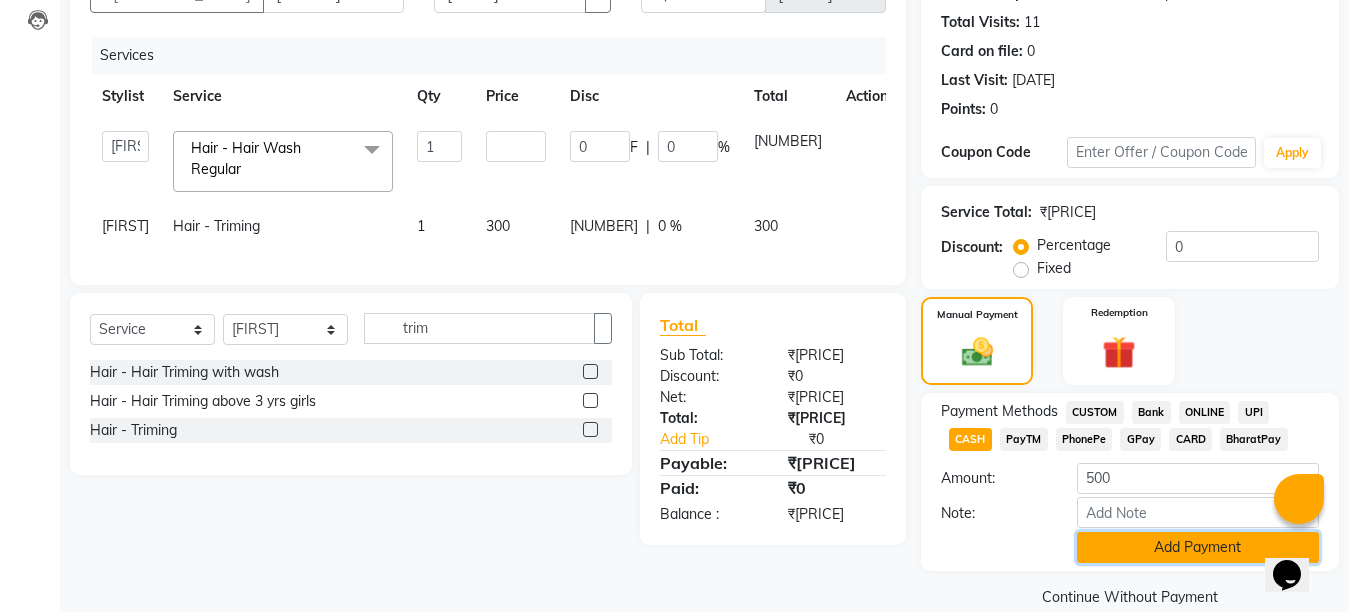 click on "Add Payment" at bounding box center [1198, 547] 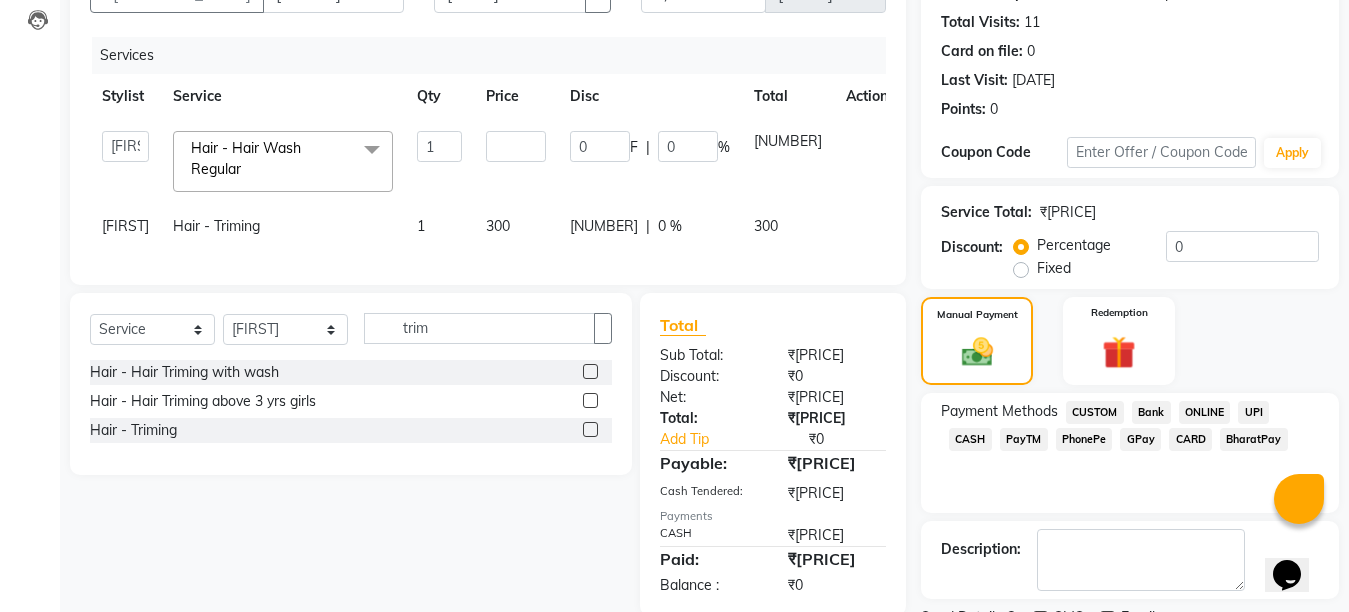 scroll, scrollTop: 252, scrollLeft: 0, axis: vertical 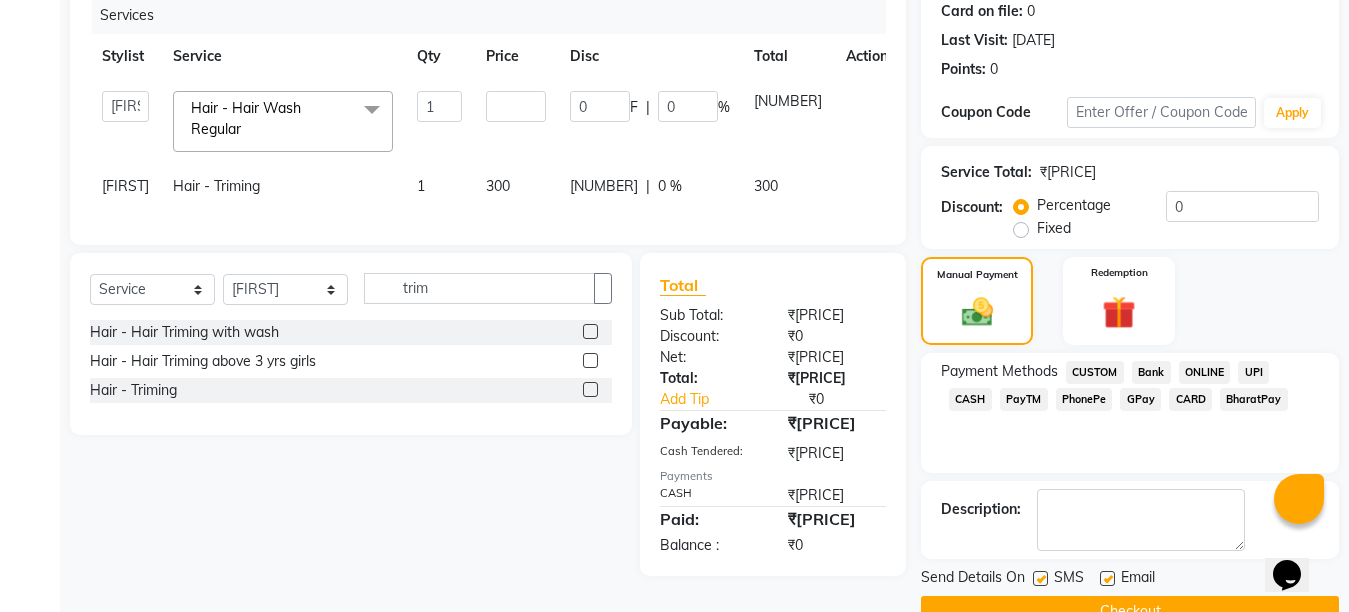 click at bounding box center [1107, 578] 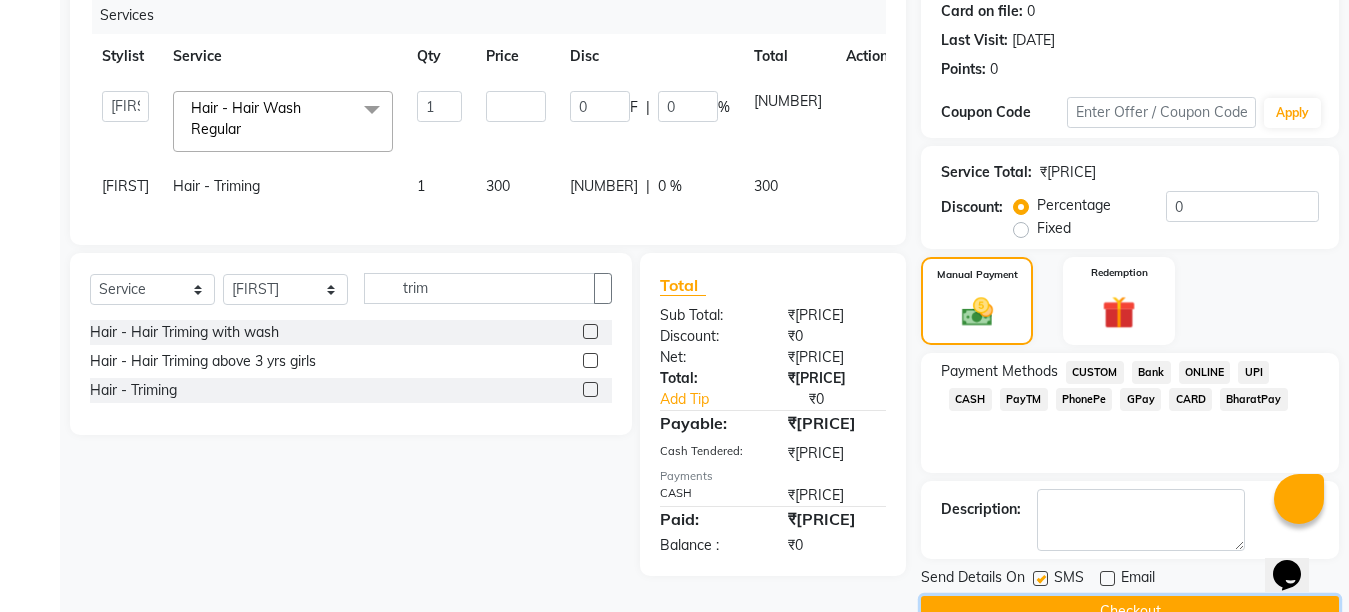 click on "Checkout" at bounding box center [1130, 611] 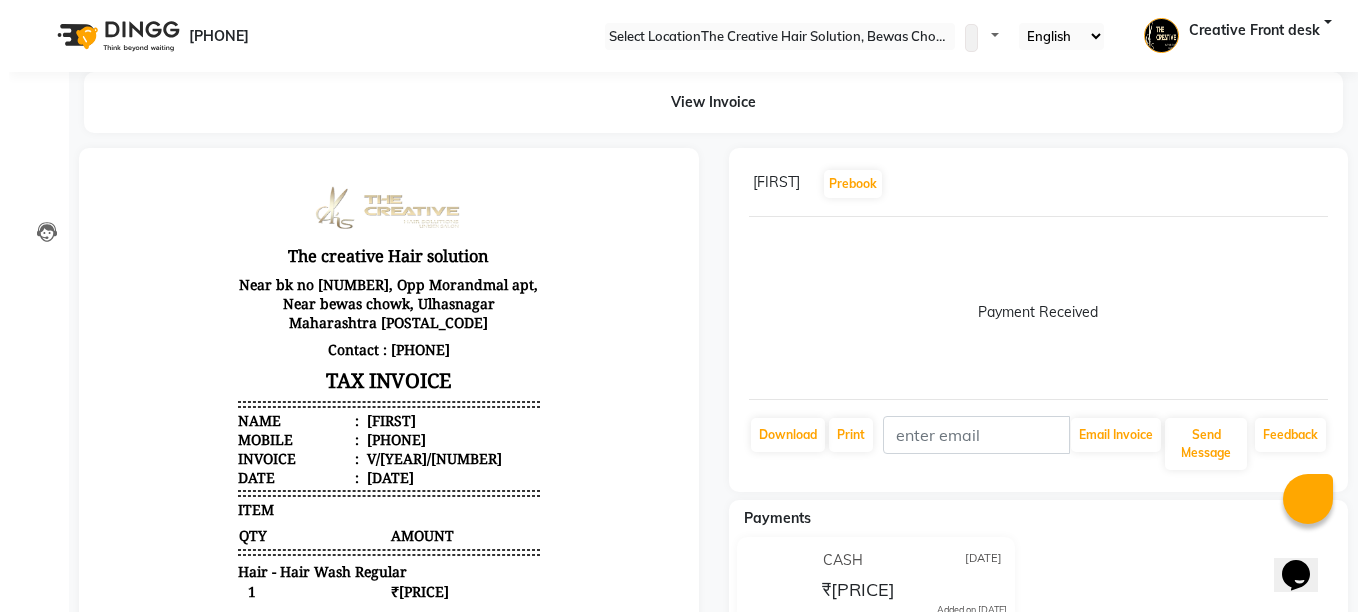 scroll, scrollTop: 0, scrollLeft: 0, axis: both 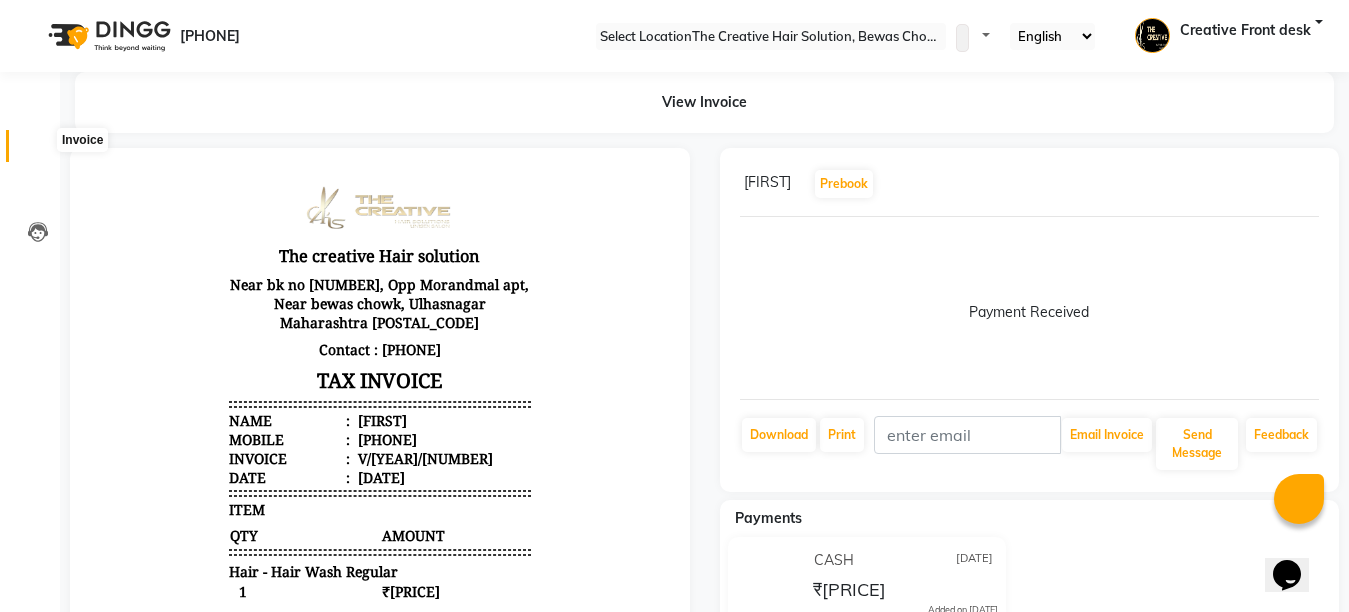 click at bounding box center (37, 151) 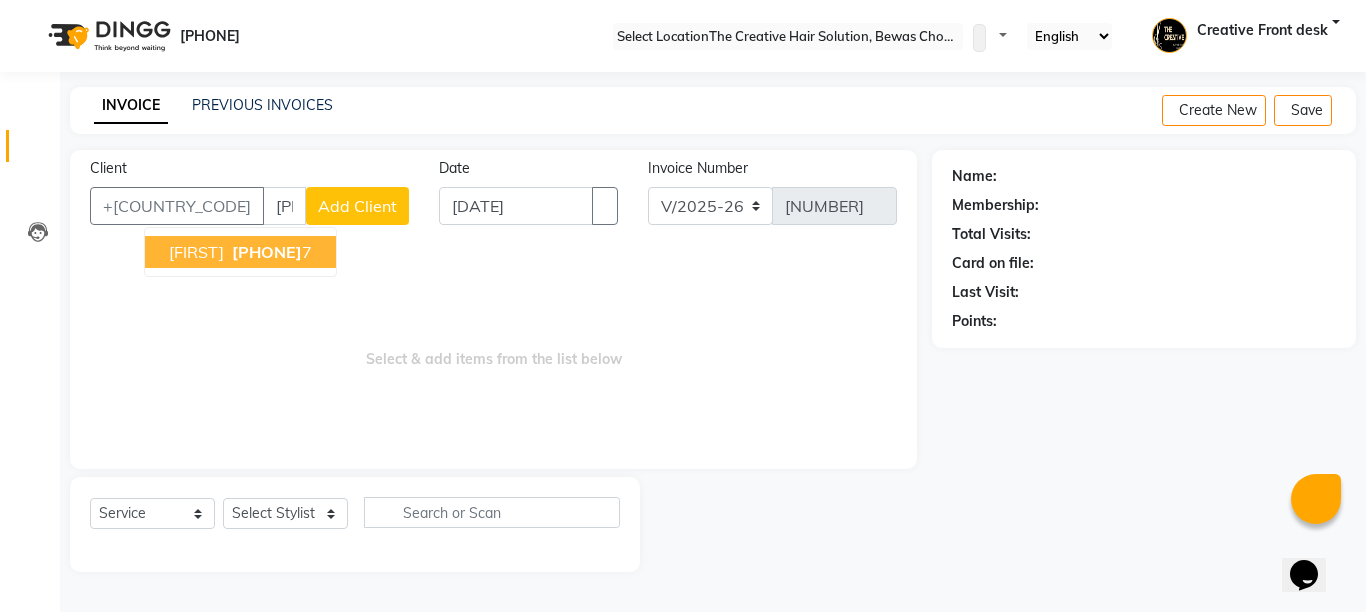 type on "[PHONE]" 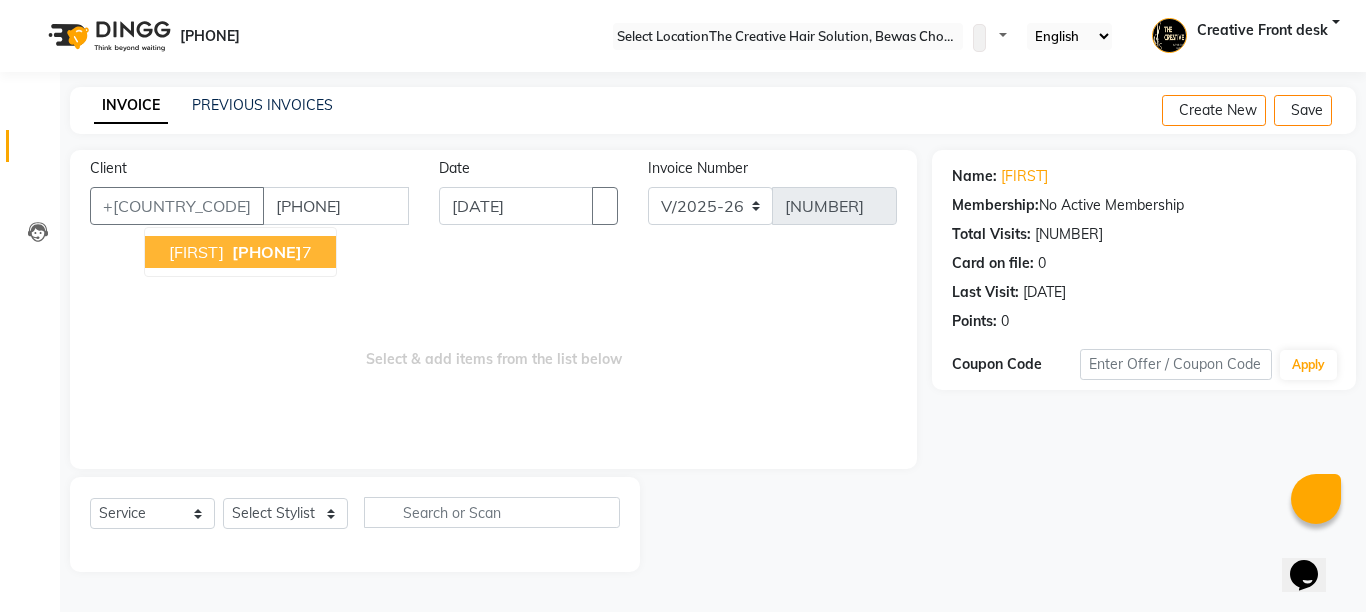 click on "[PHONE]" at bounding box center [267, 252] 